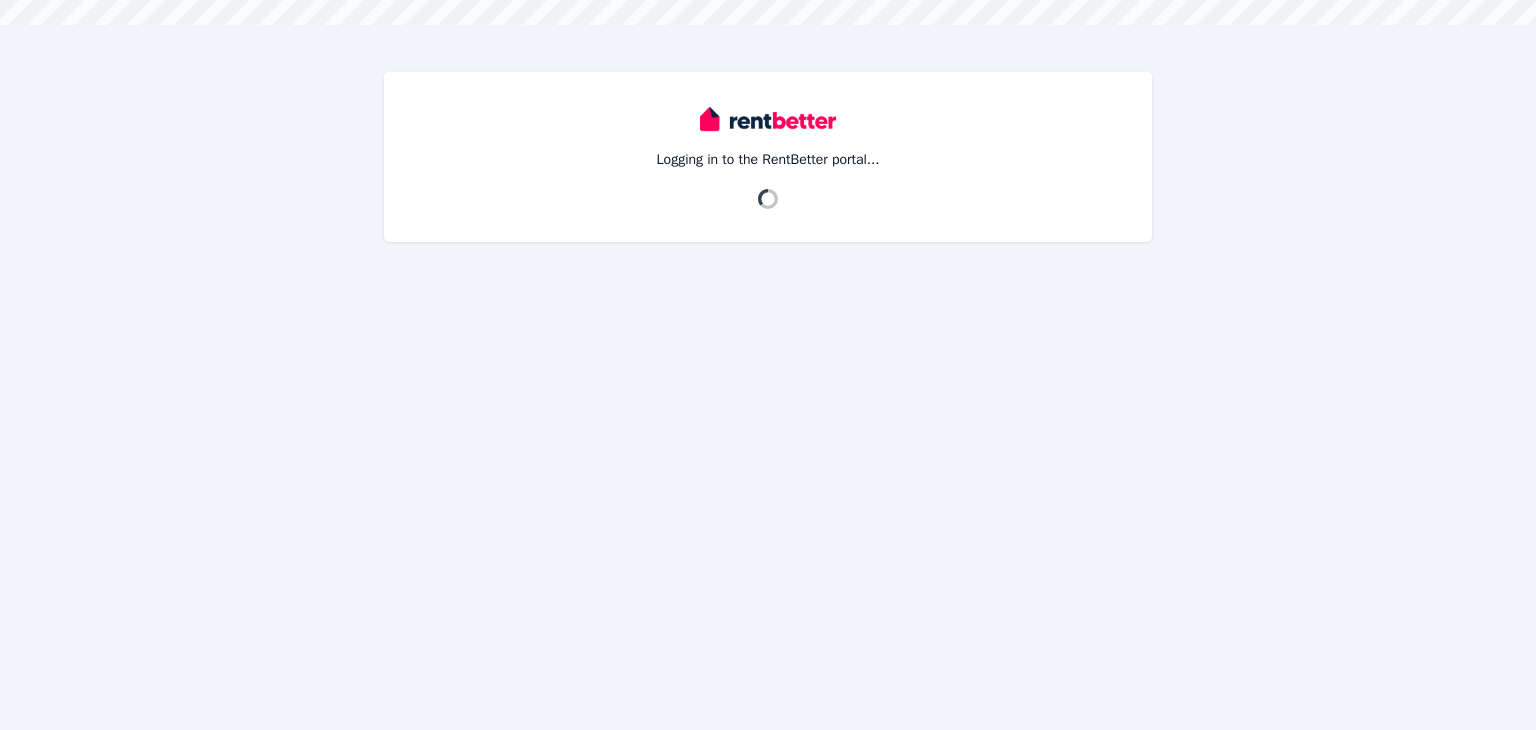 scroll, scrollTop: 0, scrollLeft: 0, axis: both 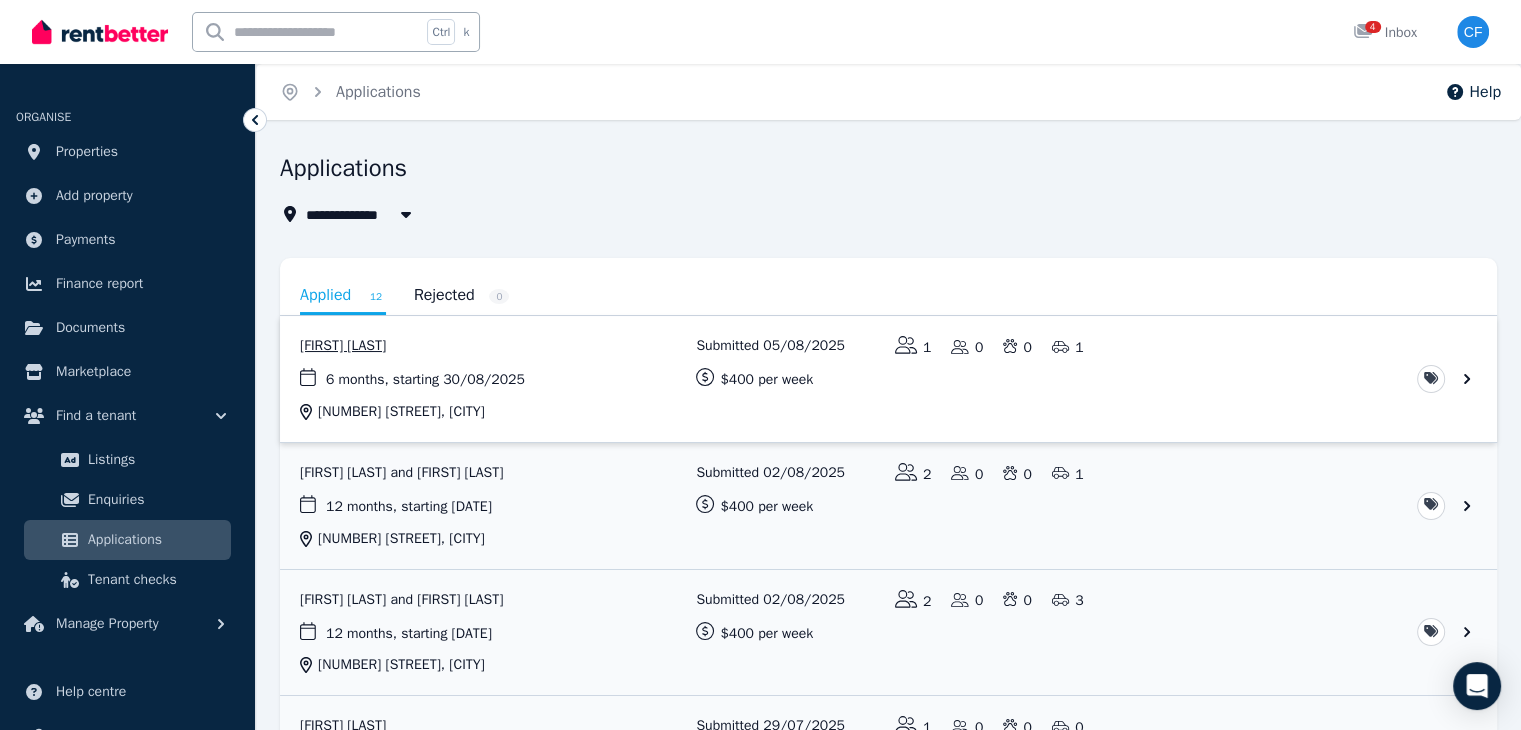 click at bounding box center (888, 379) 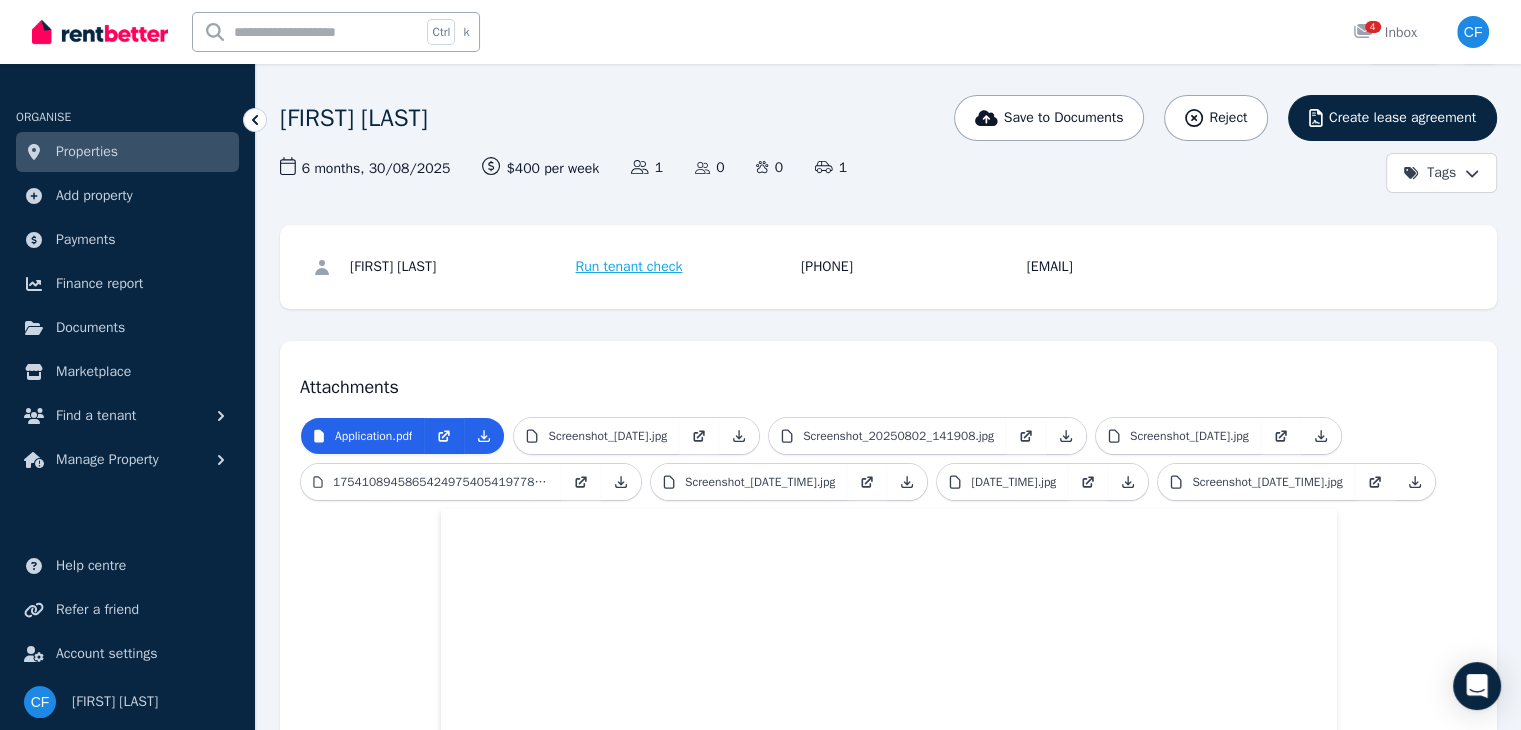scroll, scrollTop: 0, scrollLeft: 0, axis: both 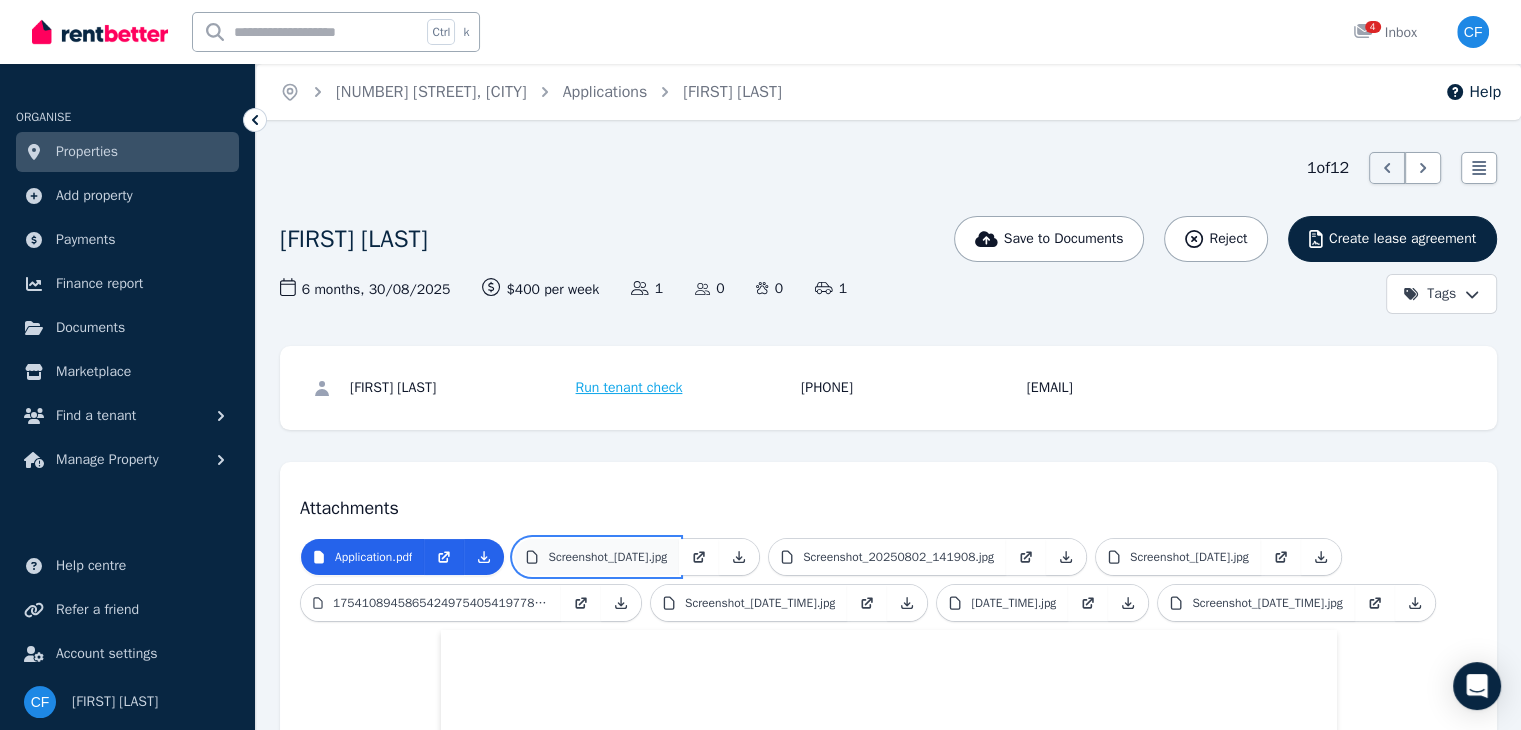 click on "Screenshot_[DATE].jpg" at bounding box center [607, 557] 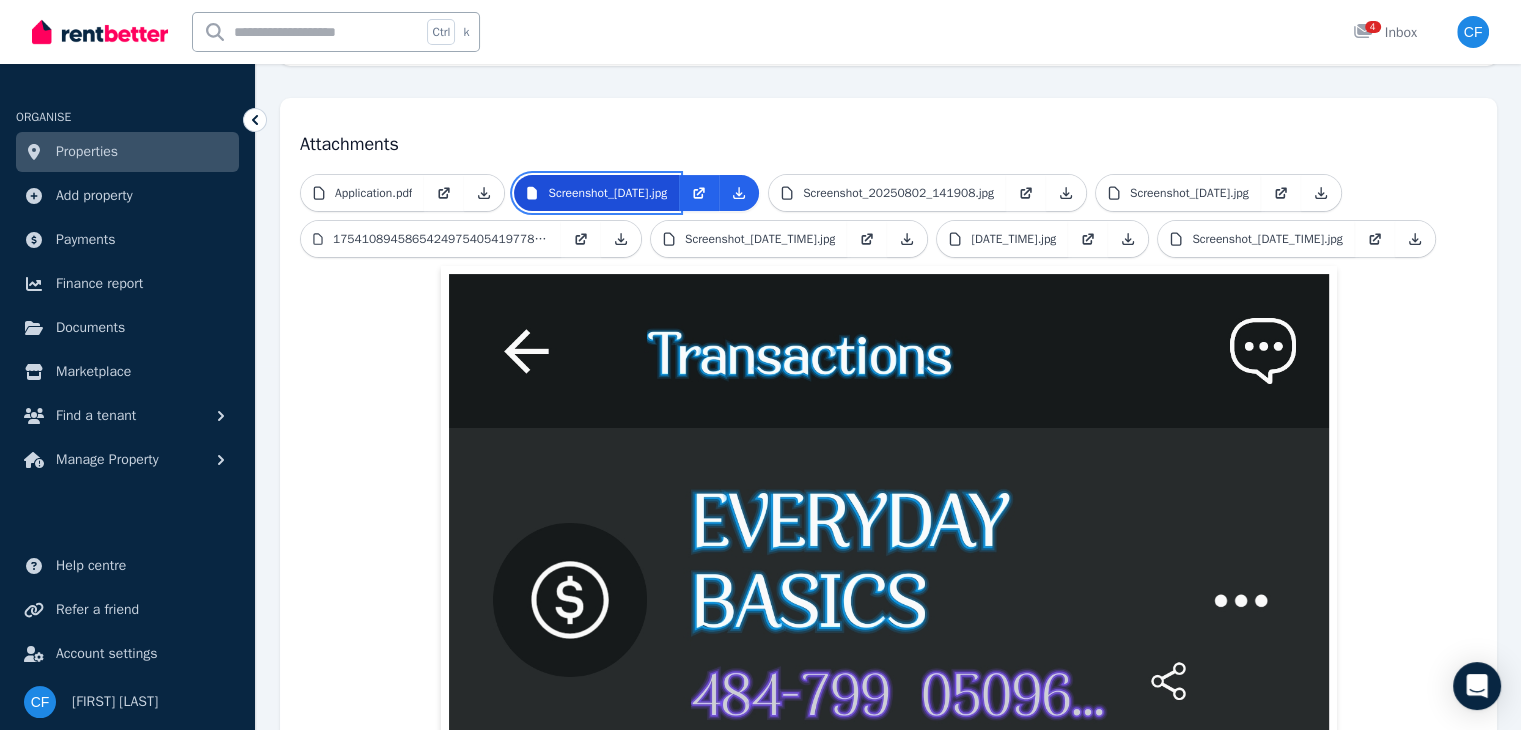 scroll, scrollTop: 363, scrollLeft: 0, axis: vertical 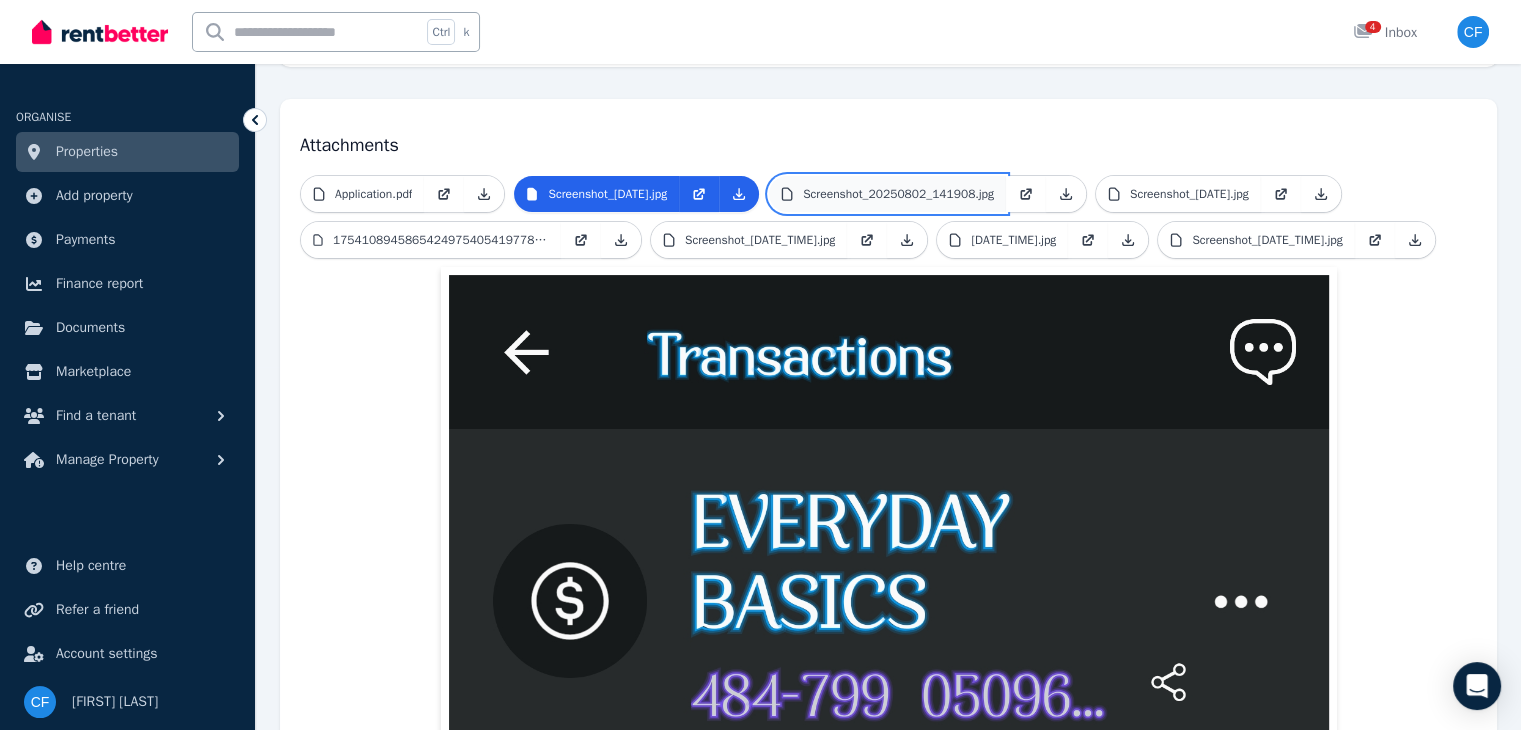 click on "Screenshot_20250802_141908.jpg" at bounding box center (887, 194) 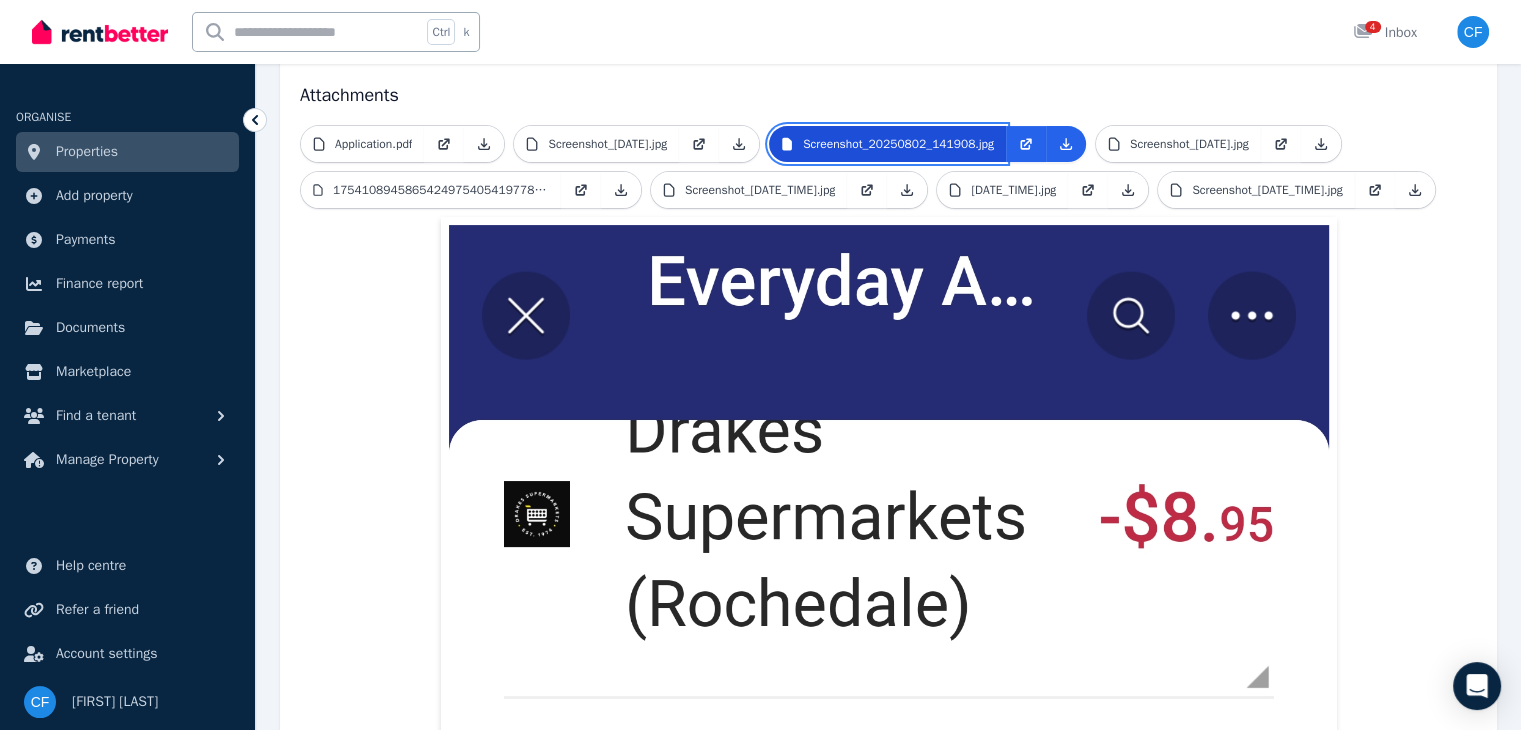 scroll, scrollTop: 412, scrollLeft: 0, axis: vertical 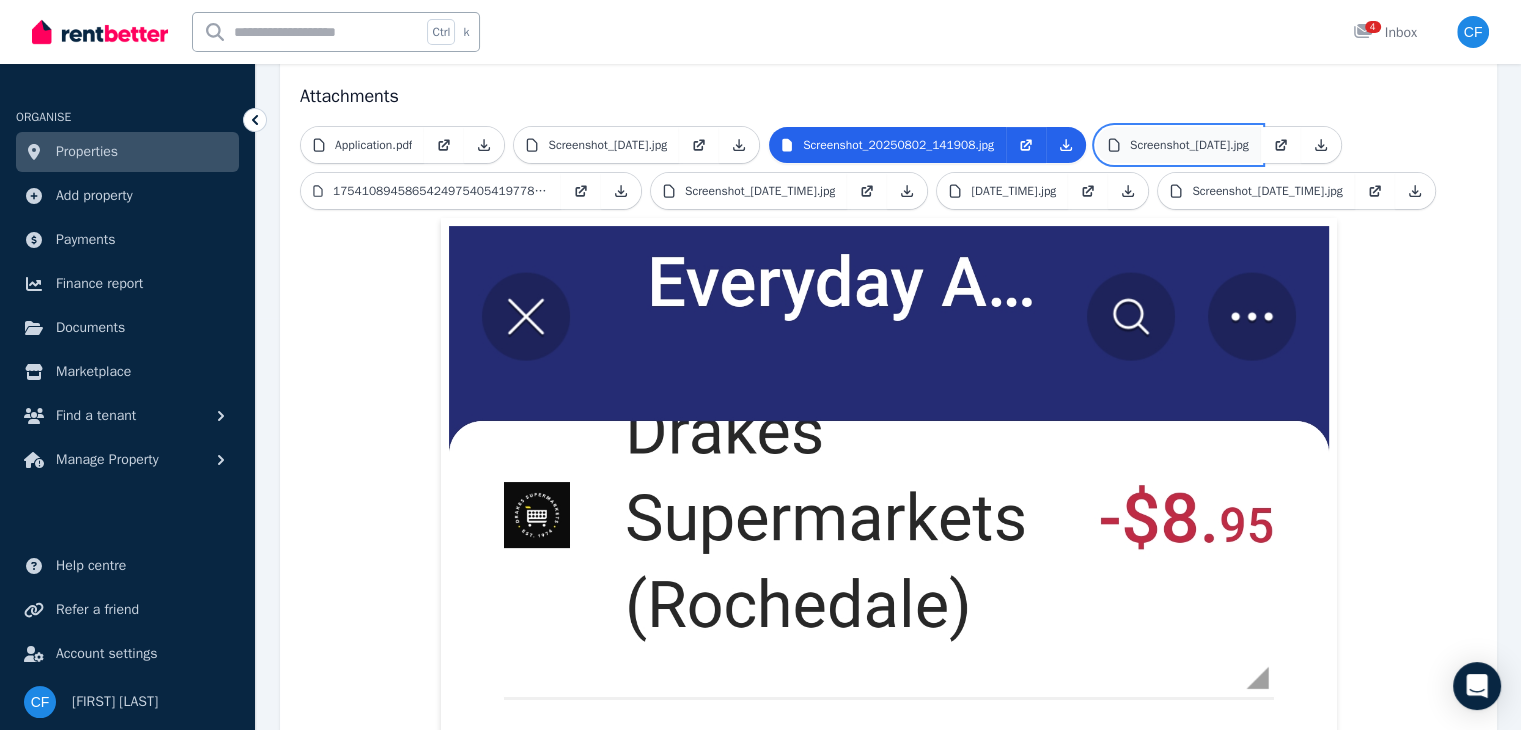 click on "Screenshot_20250802_142641_Suncorp_Bank.jpg" at bounding box center [1189, 145] 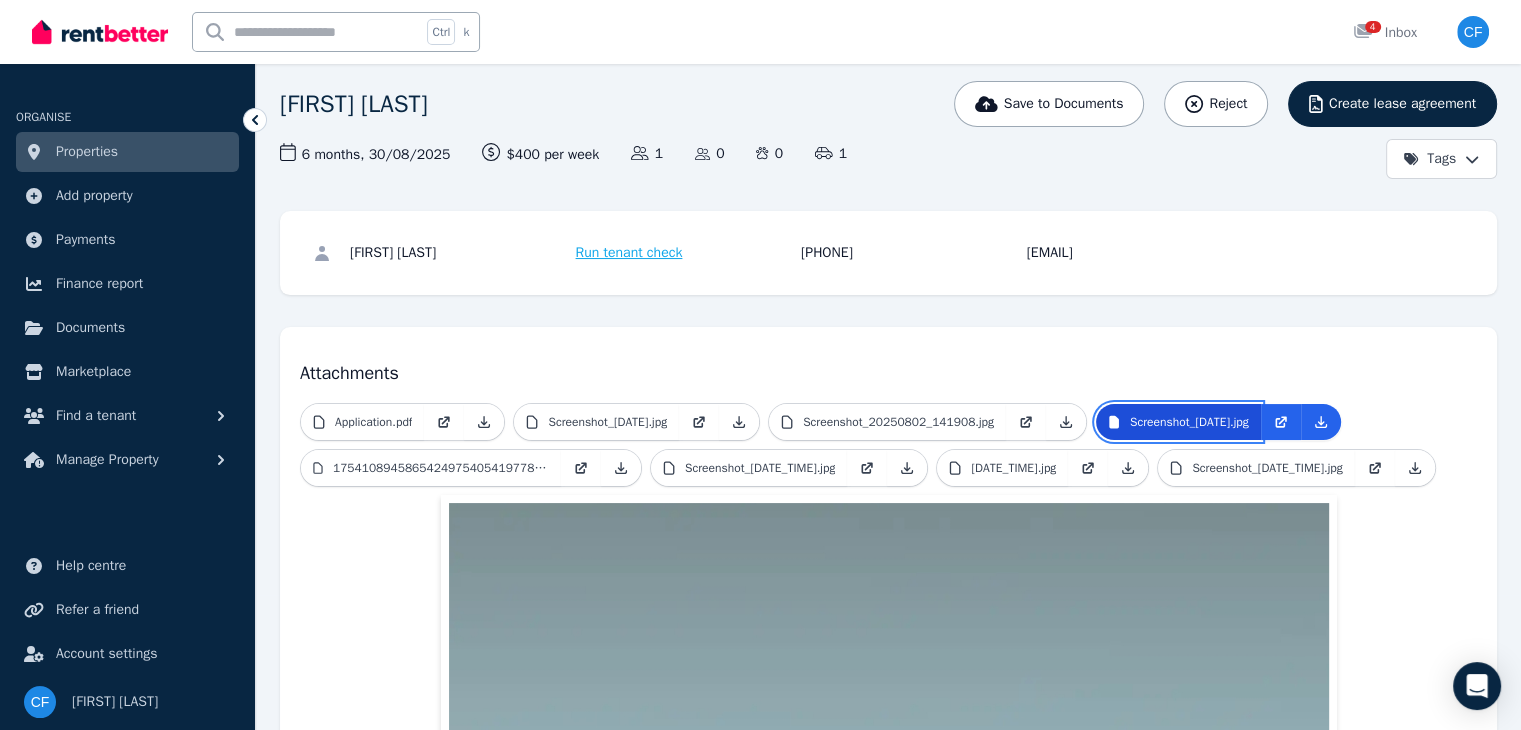 scroll, scrollTop: 133, scrollLeft: 0, axis: vertical 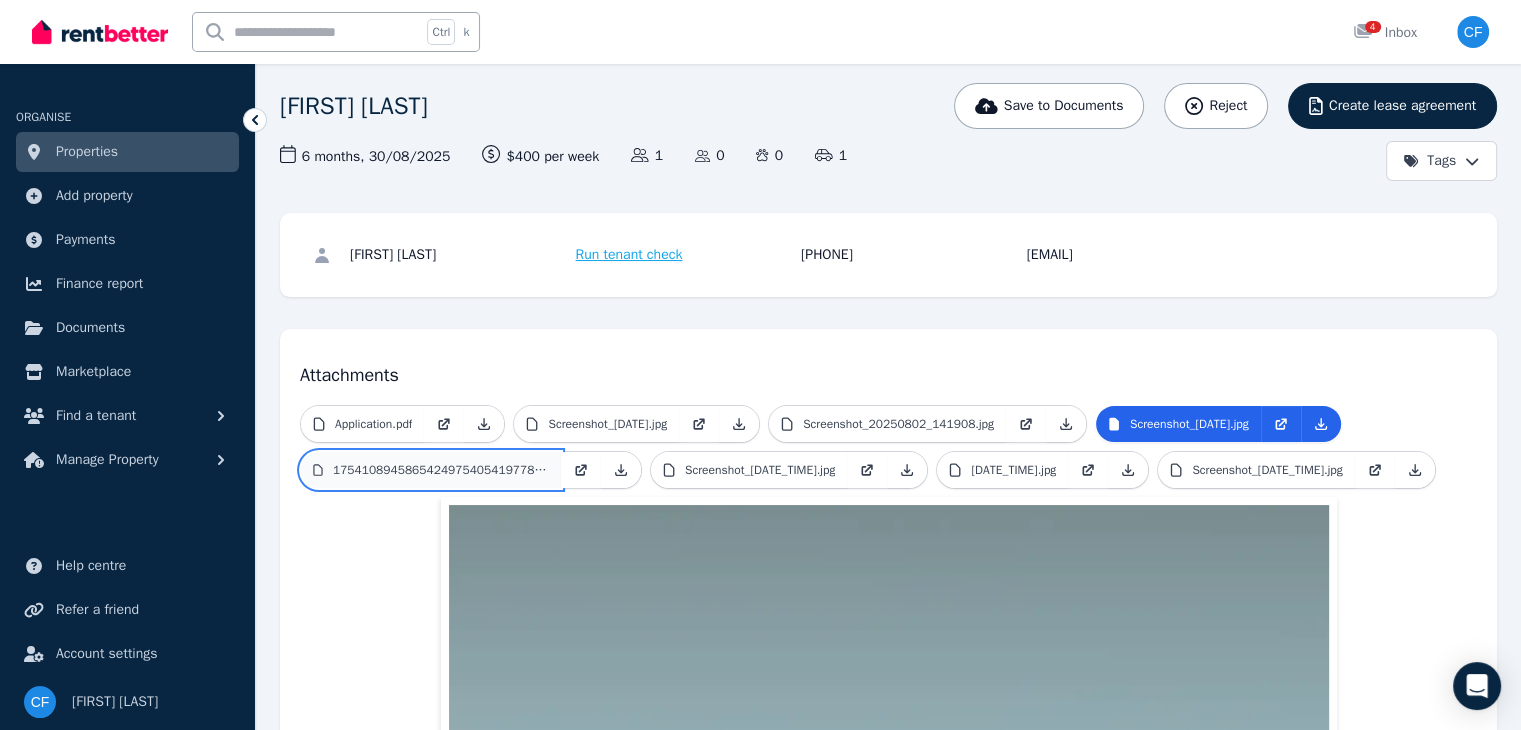 click on "17541089458654249754054197784673.jpg" at bounding box center [441, 470] 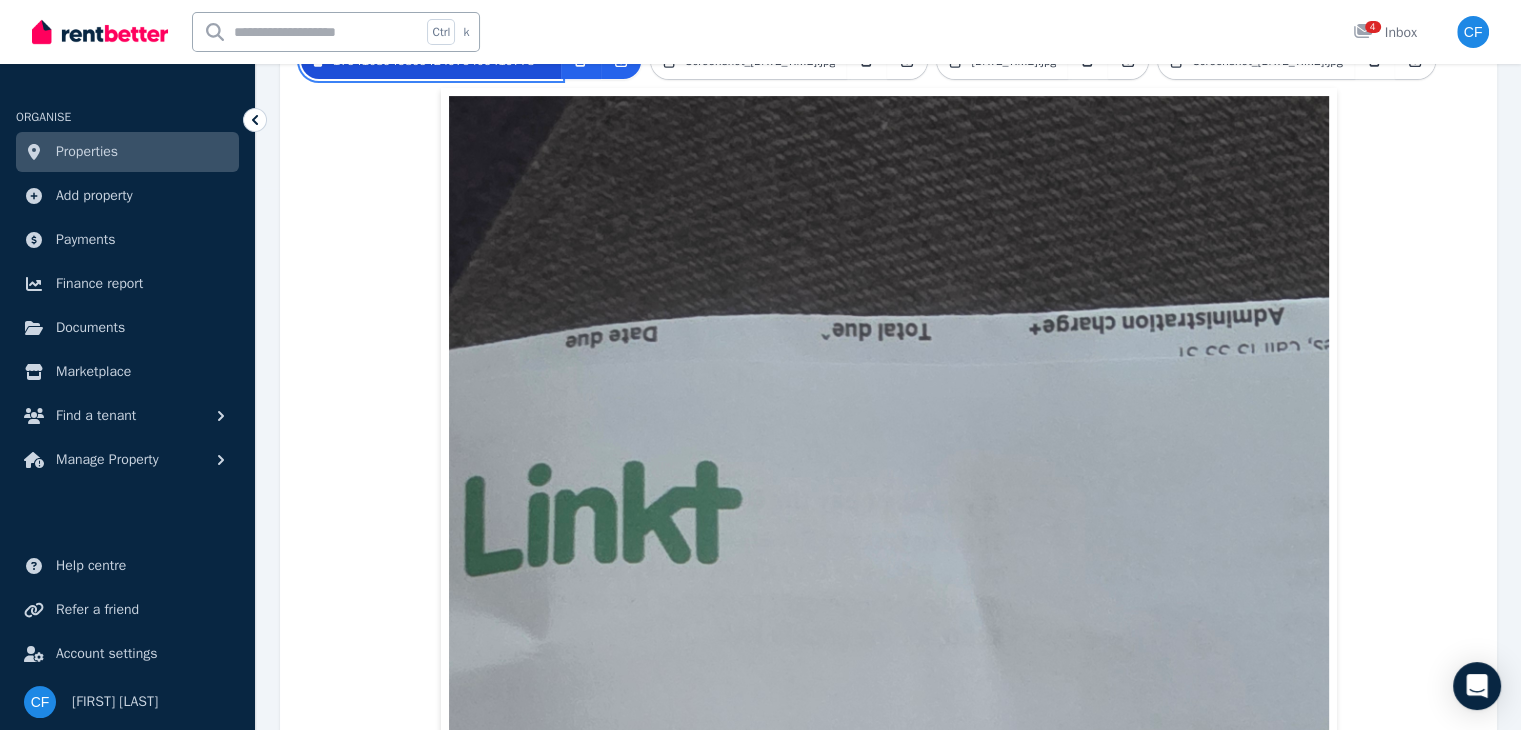 scroll, scrollTop: 540, scrollLeft: 0, axis: vertical 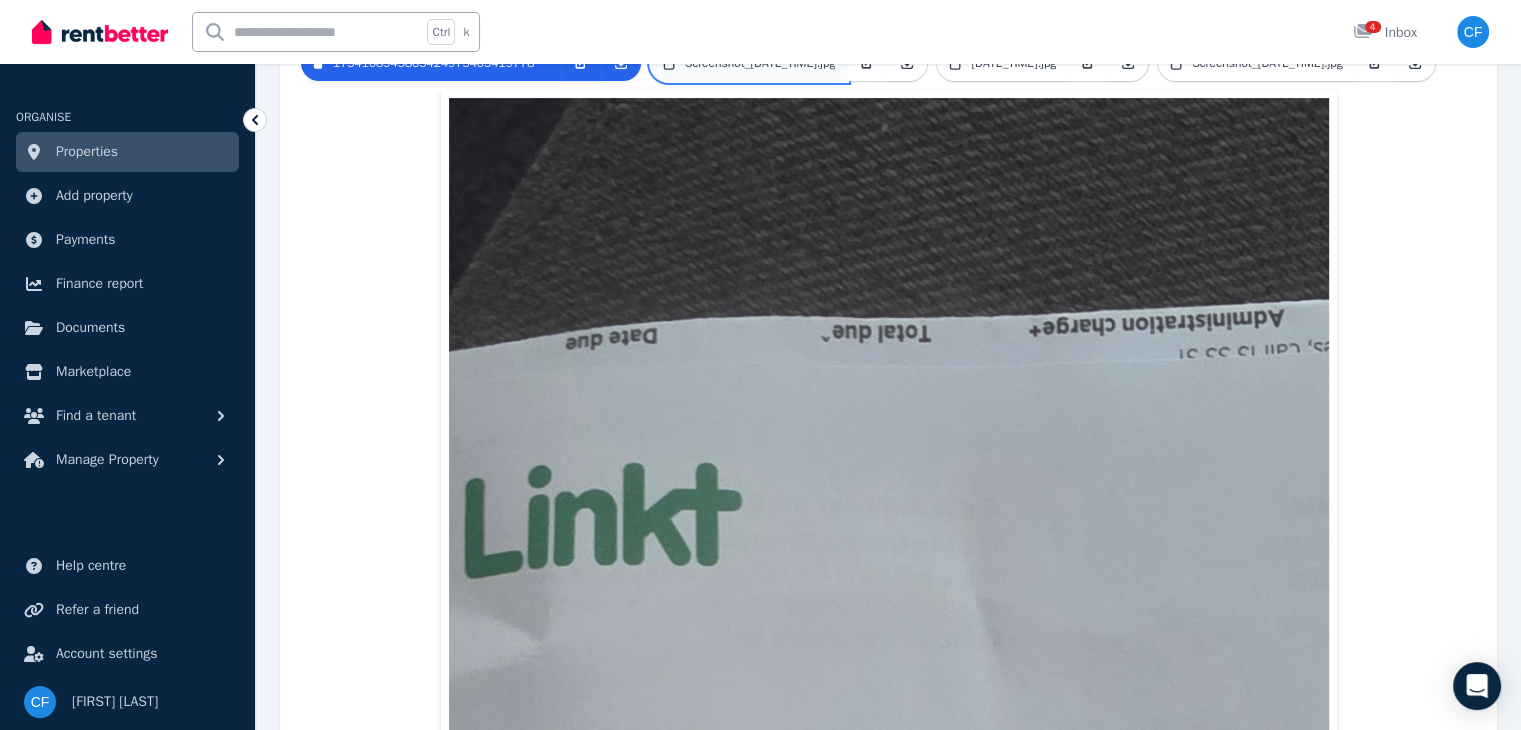 click on "20240915_084841.jpg" at bounding box center (749, 63) 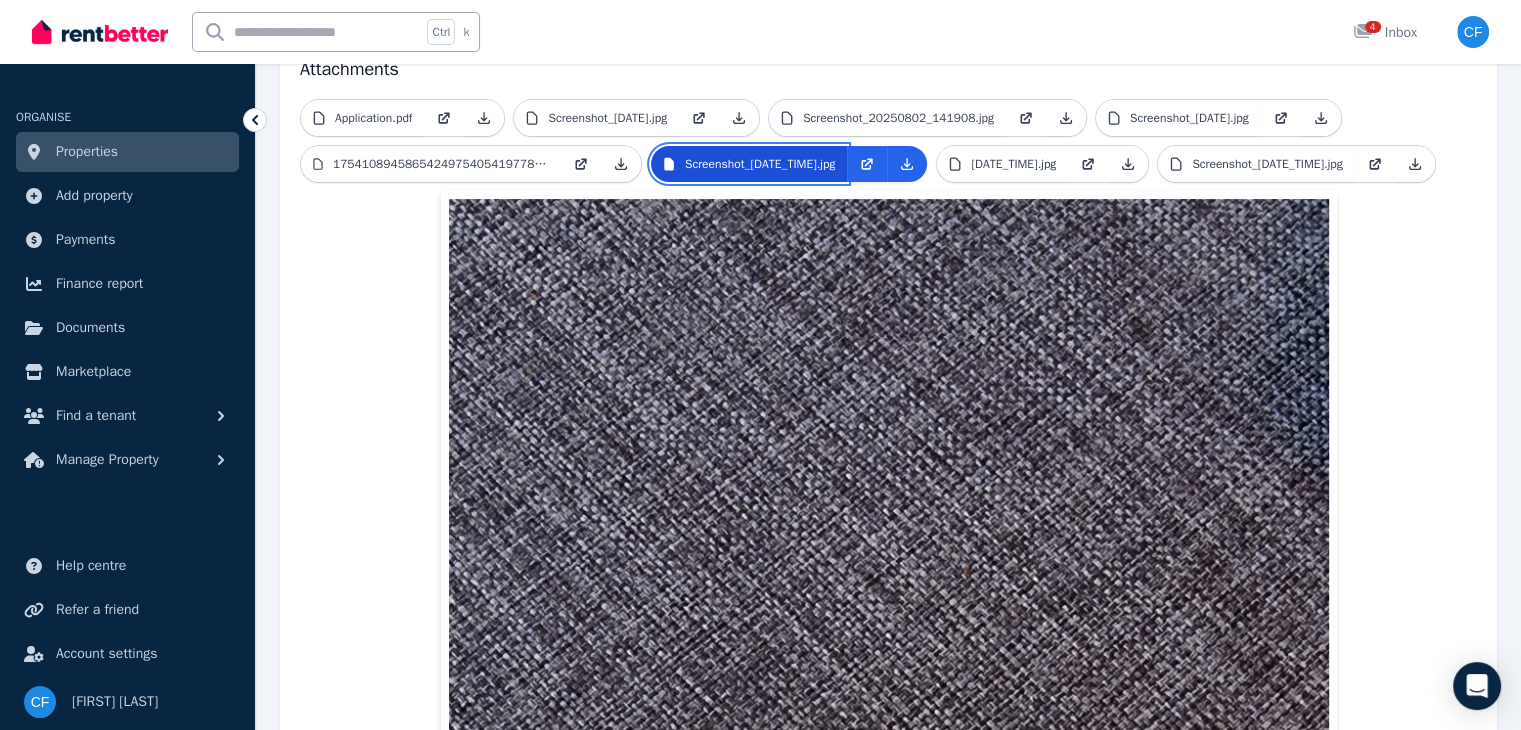 scroll, scrollTop: 435, scrollLeft: 0, axis: vertical 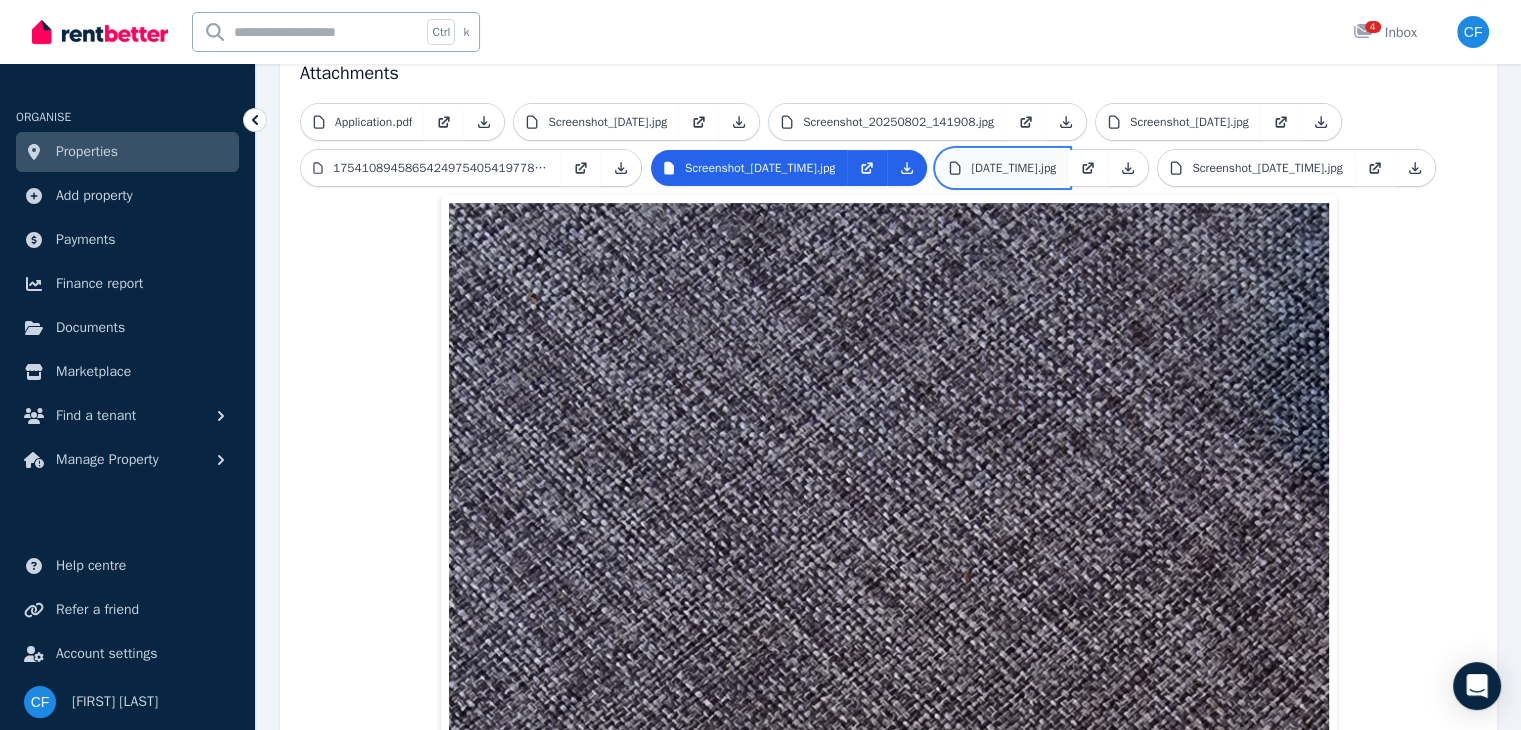 click on "20240915_084854.jpg" at bounding box center [1013, 168] 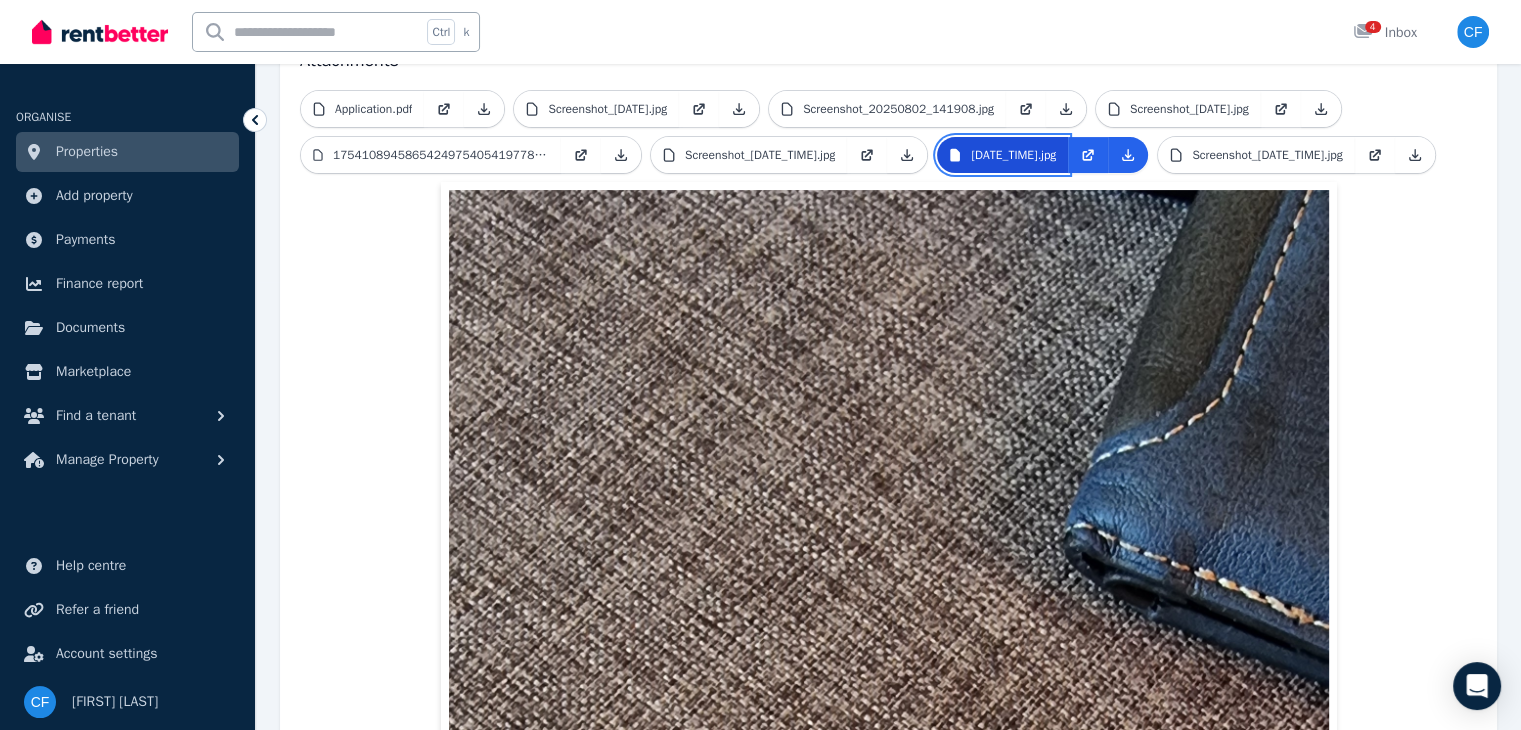 scroll, scrollTop: 443, scrollLeft: 0, axis: vertical 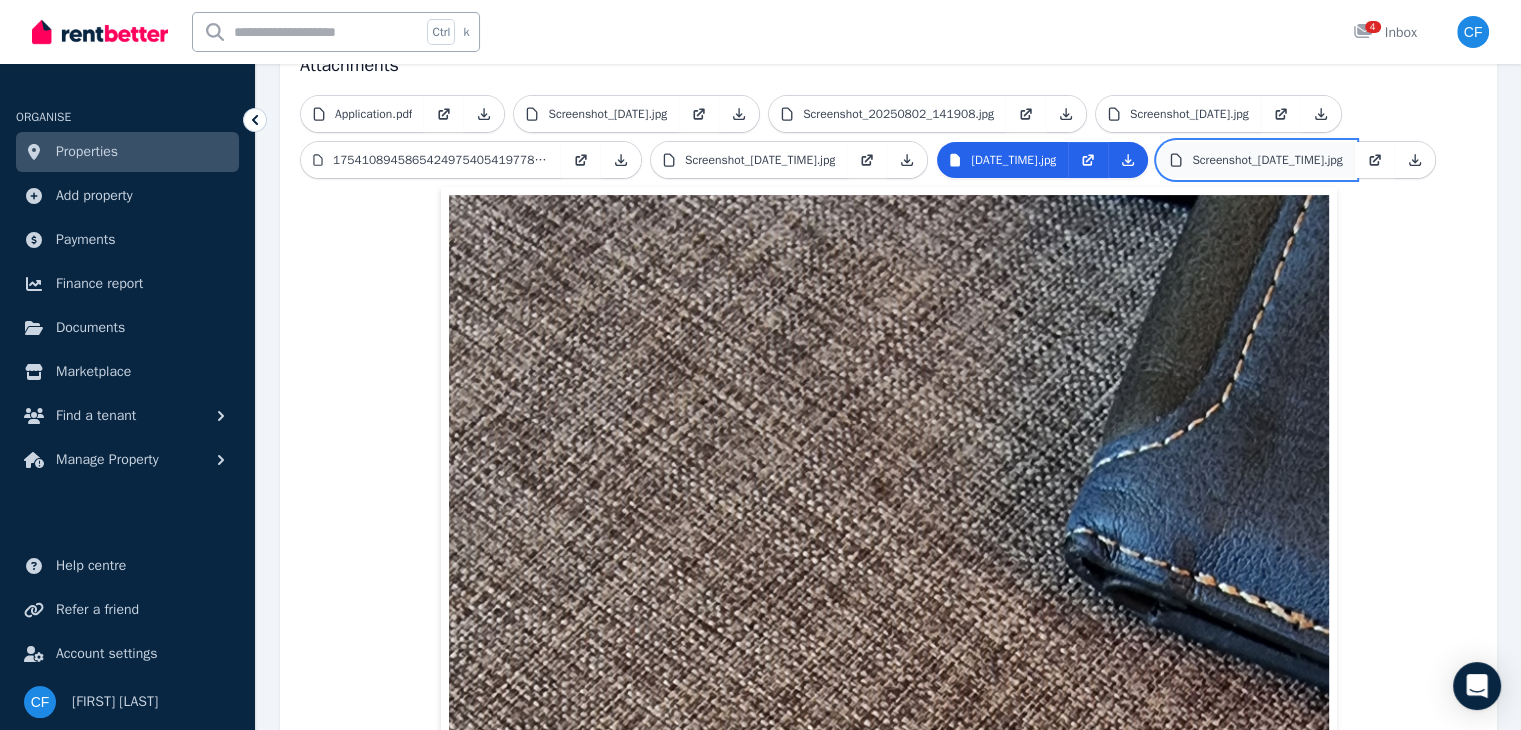 click on "20240918_110819.jpg" at bounding box center (1267, 160) 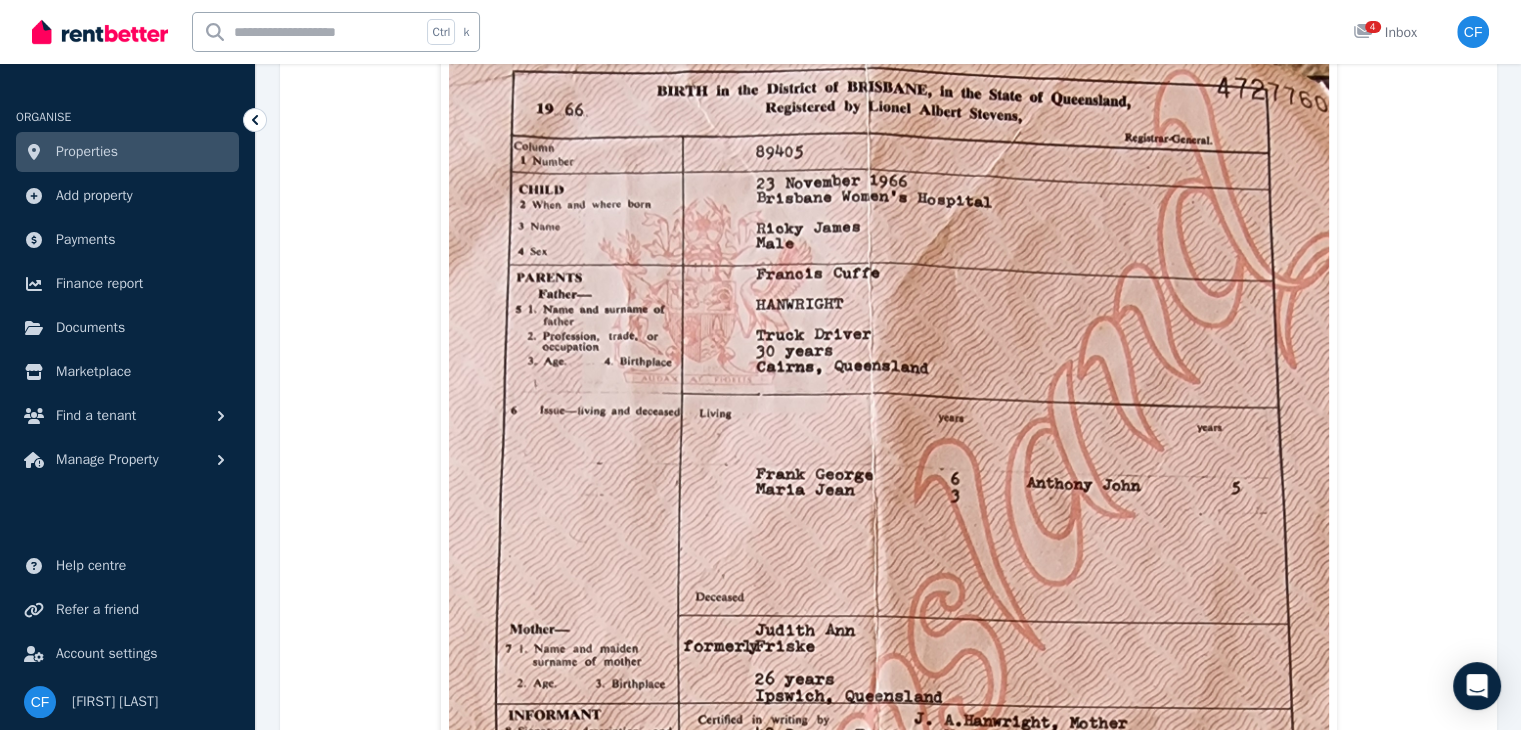 scroll, scrollTop: 694, scrollLeft: 0, axis: vertical 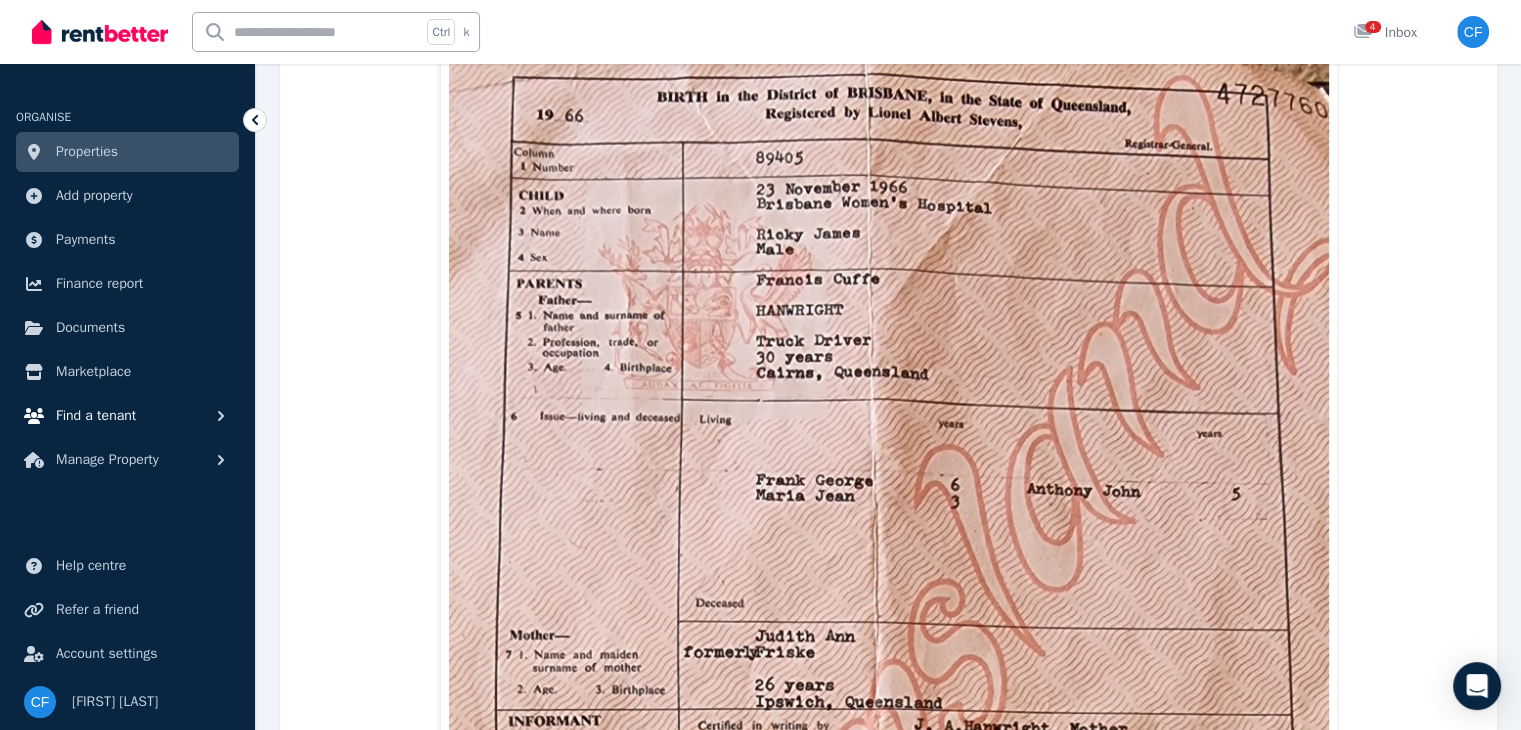 click on "Find a tenant" at bounding box center [127, 416] 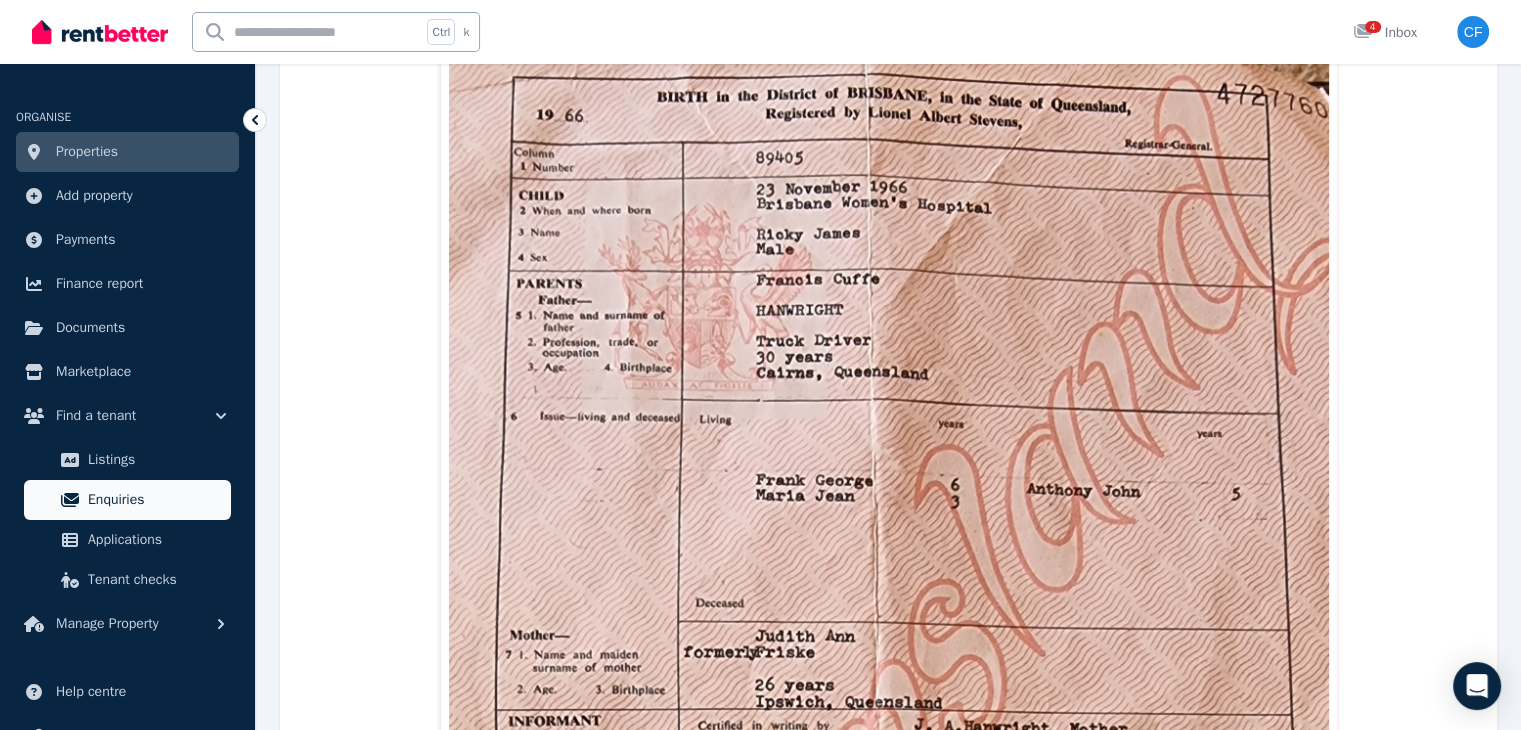 click on "Enquiries" at bounding box center (155, 500) 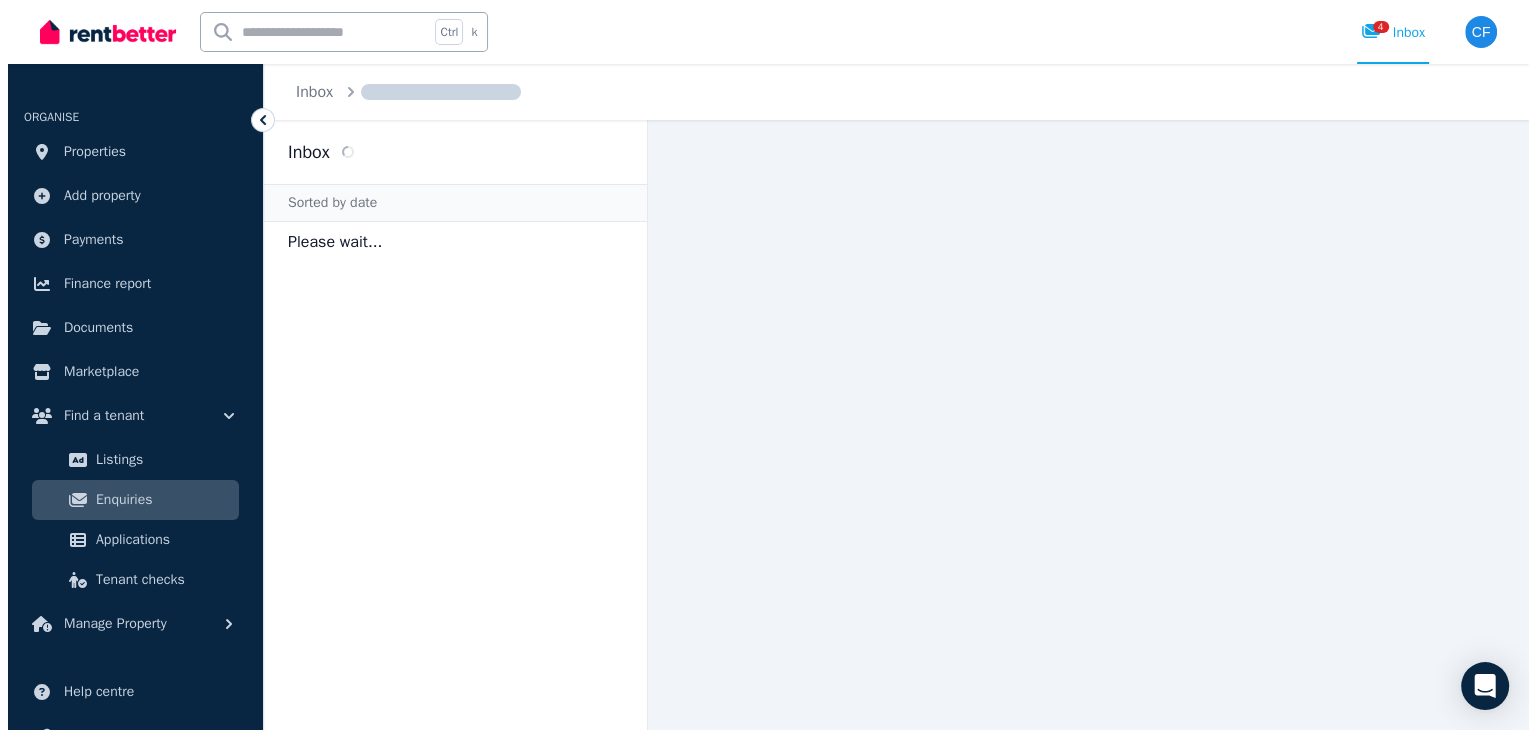 scroll, scrollTop: 0, scrollLeft: 0, axis: both 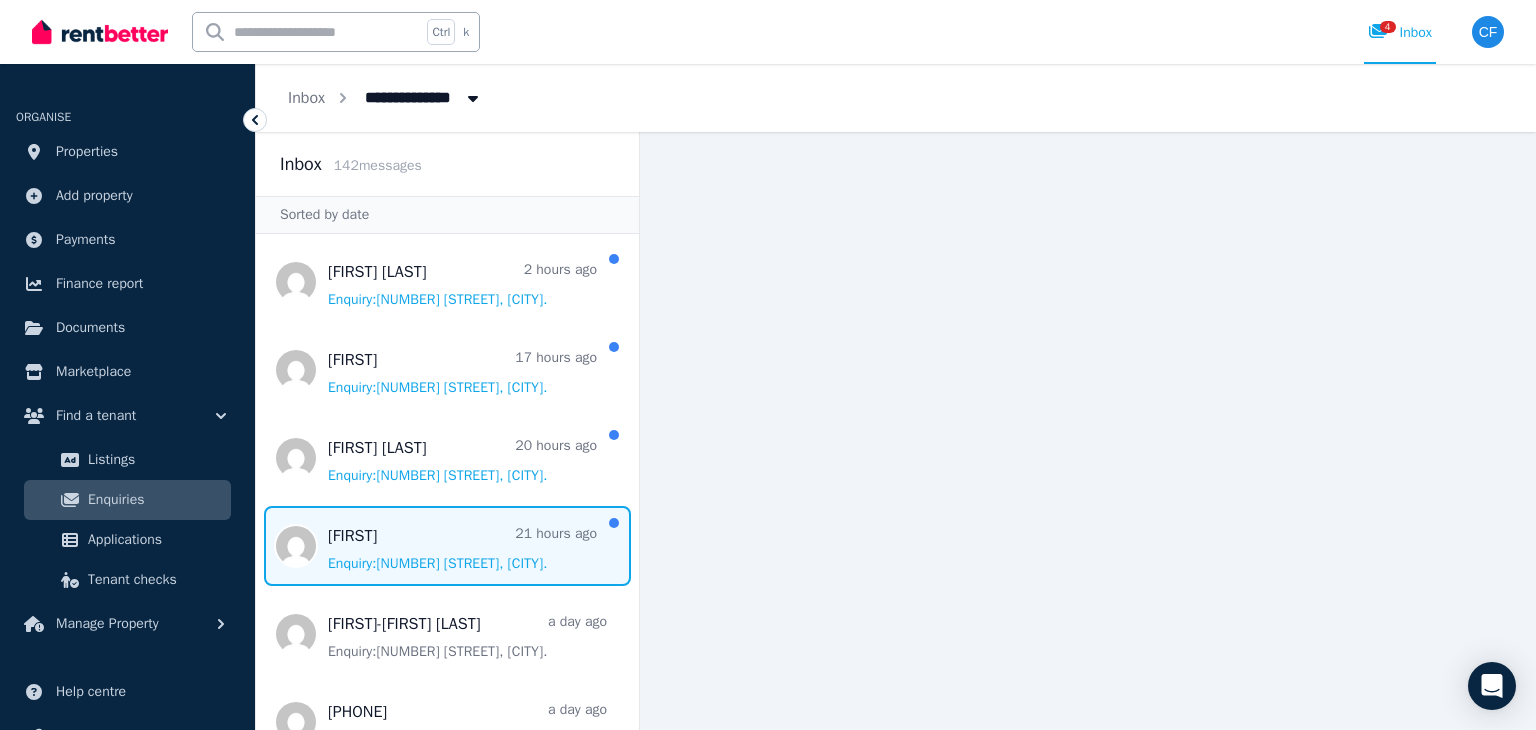 click at bounding box center [447, 546] 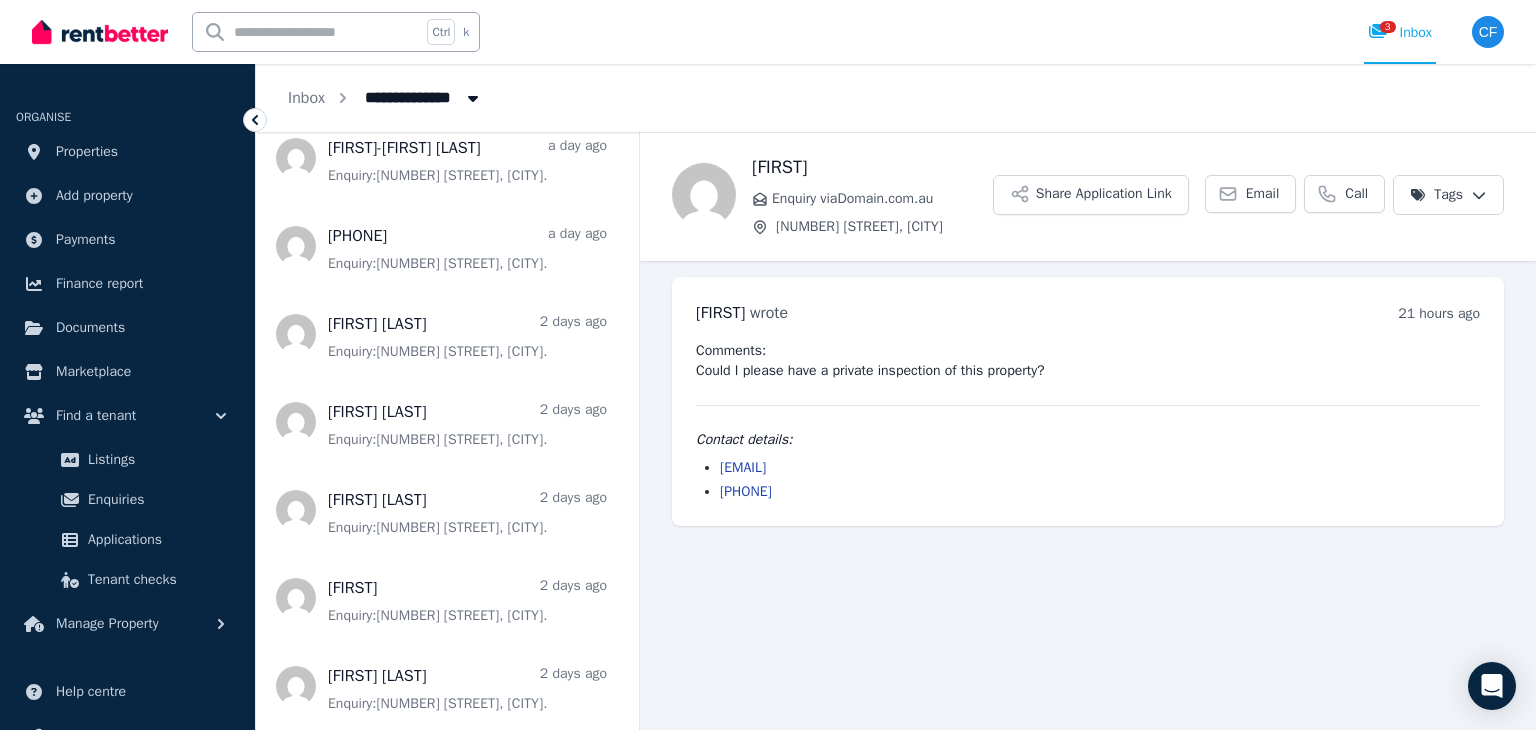scroll, scrollTop: 387, scrollLeft: 0, axis: vertical 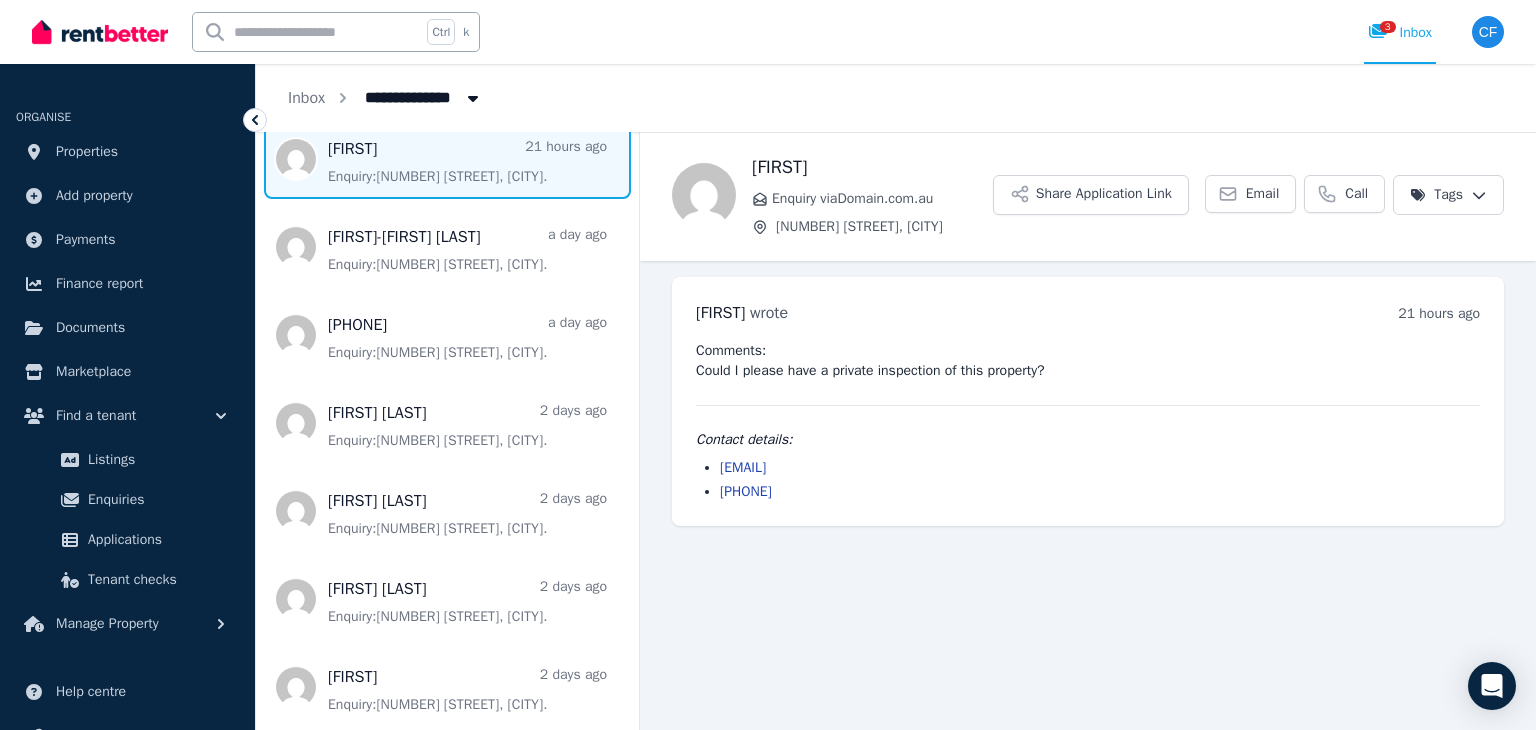 drag, startPoint x: 875, startPoint y: 474, endPoint x: 719, endPoint y: 472, distance: 156.01282 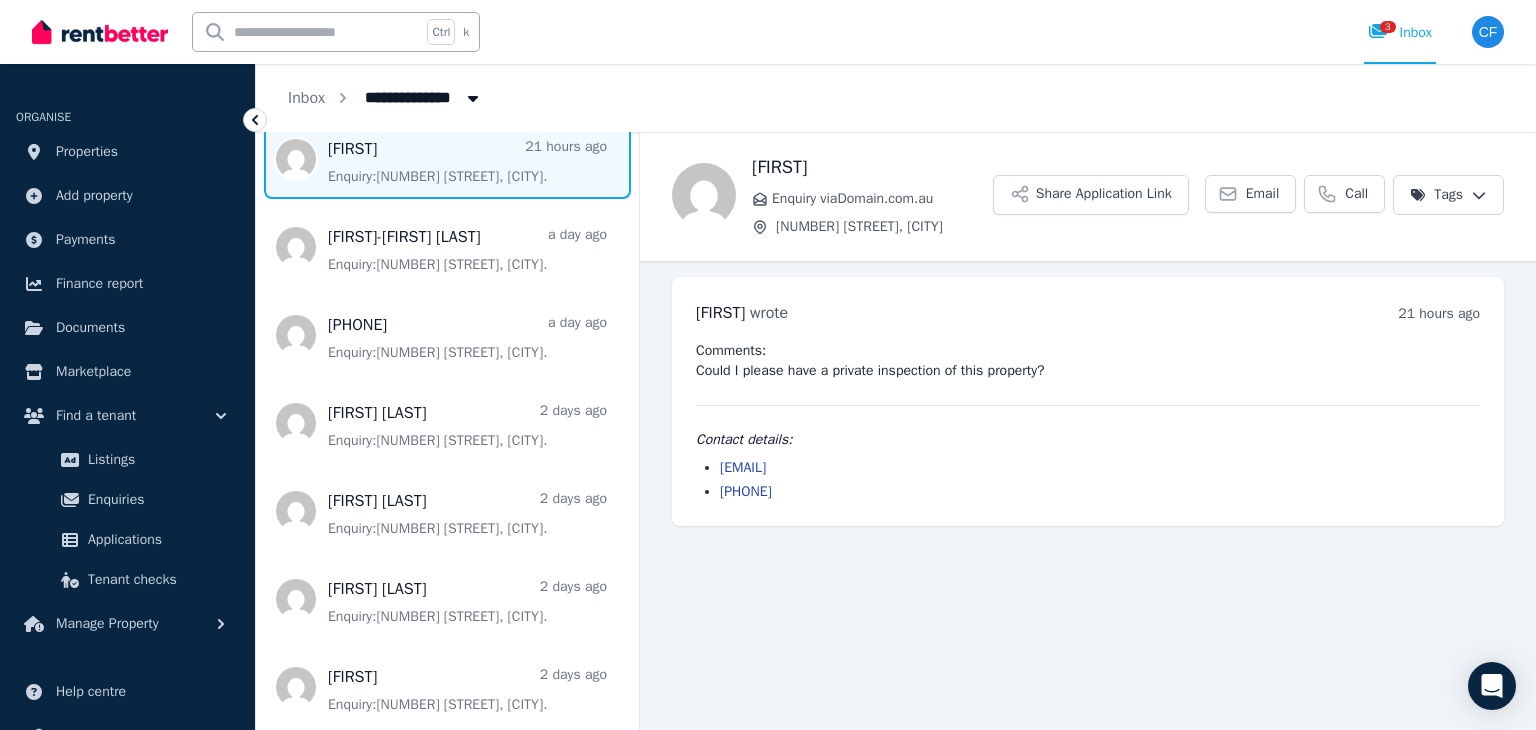 click on "reeyamhrjn@gmail.com 0410 195 885" at bounding box center (1088, 480) 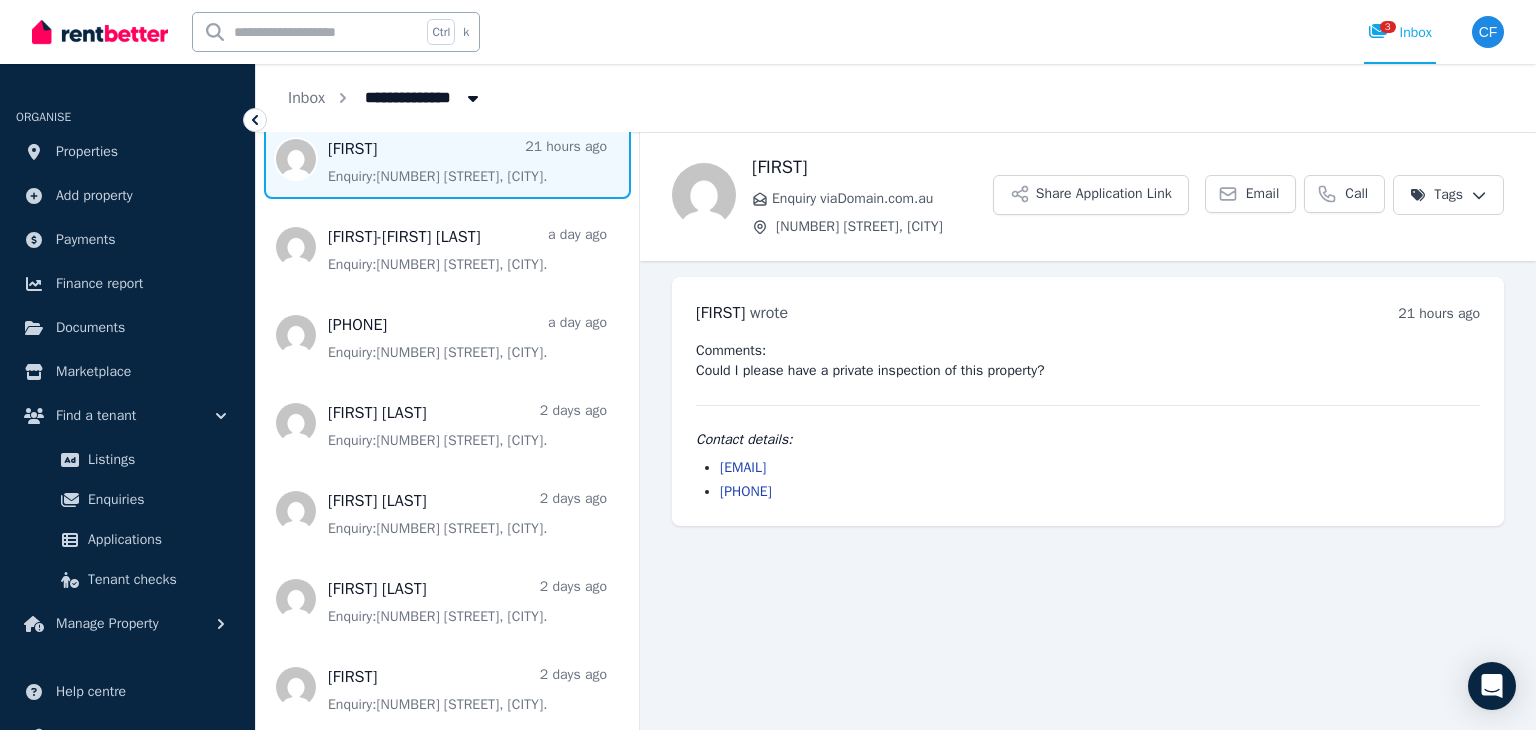 copy on "reeyamhrjn@gmail.com" 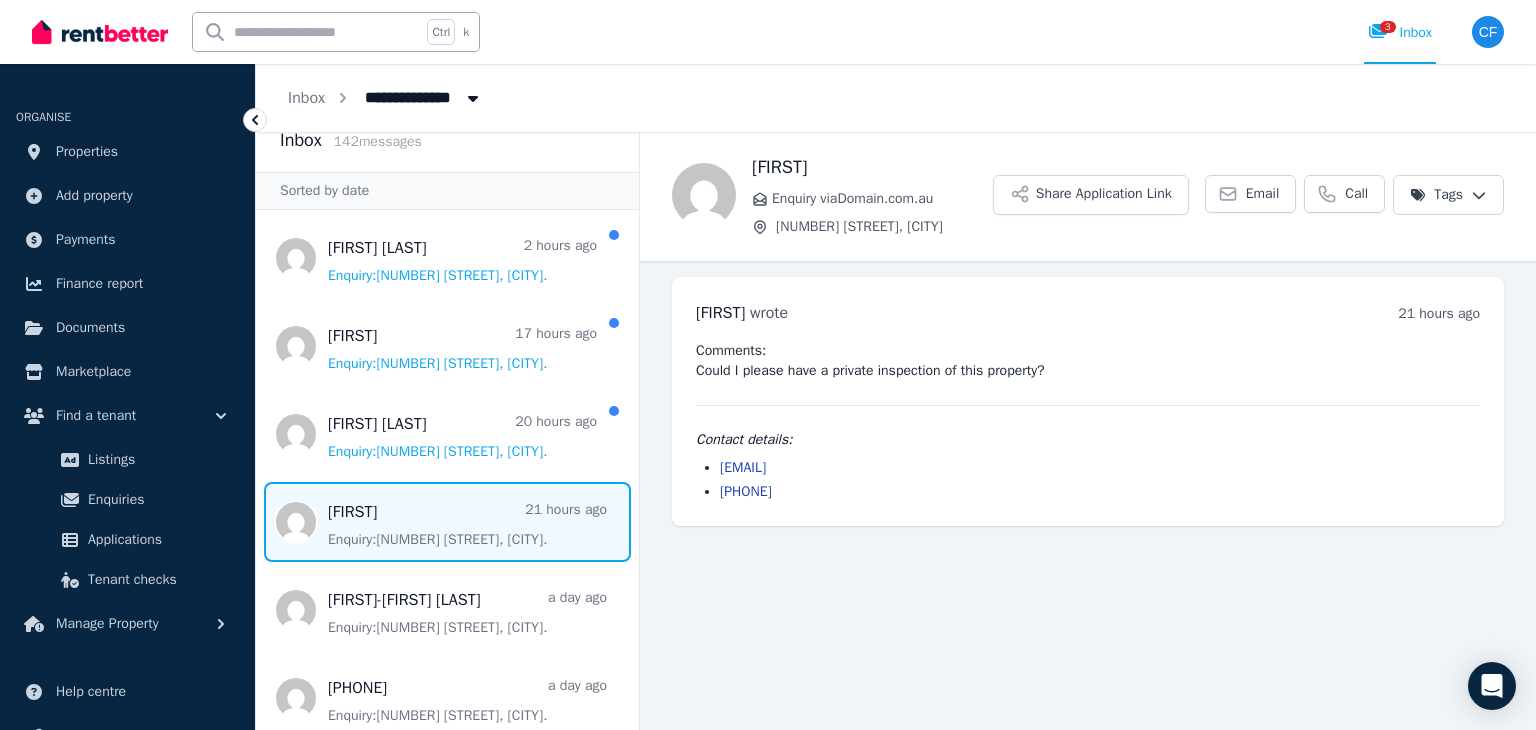 scroll, scrollTop: 0, scrollLeft: 0, axis: both 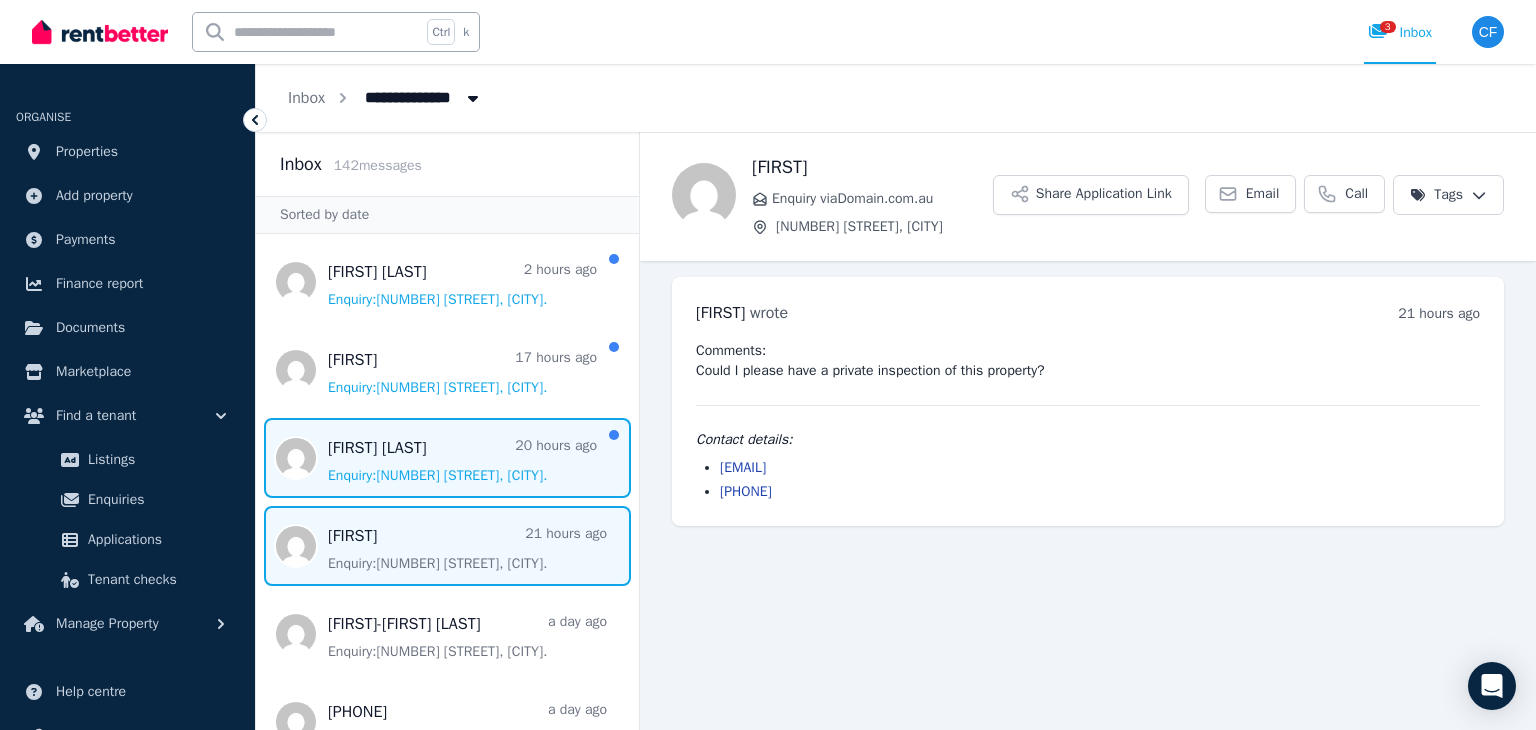 click at bounding box center (447, 458) 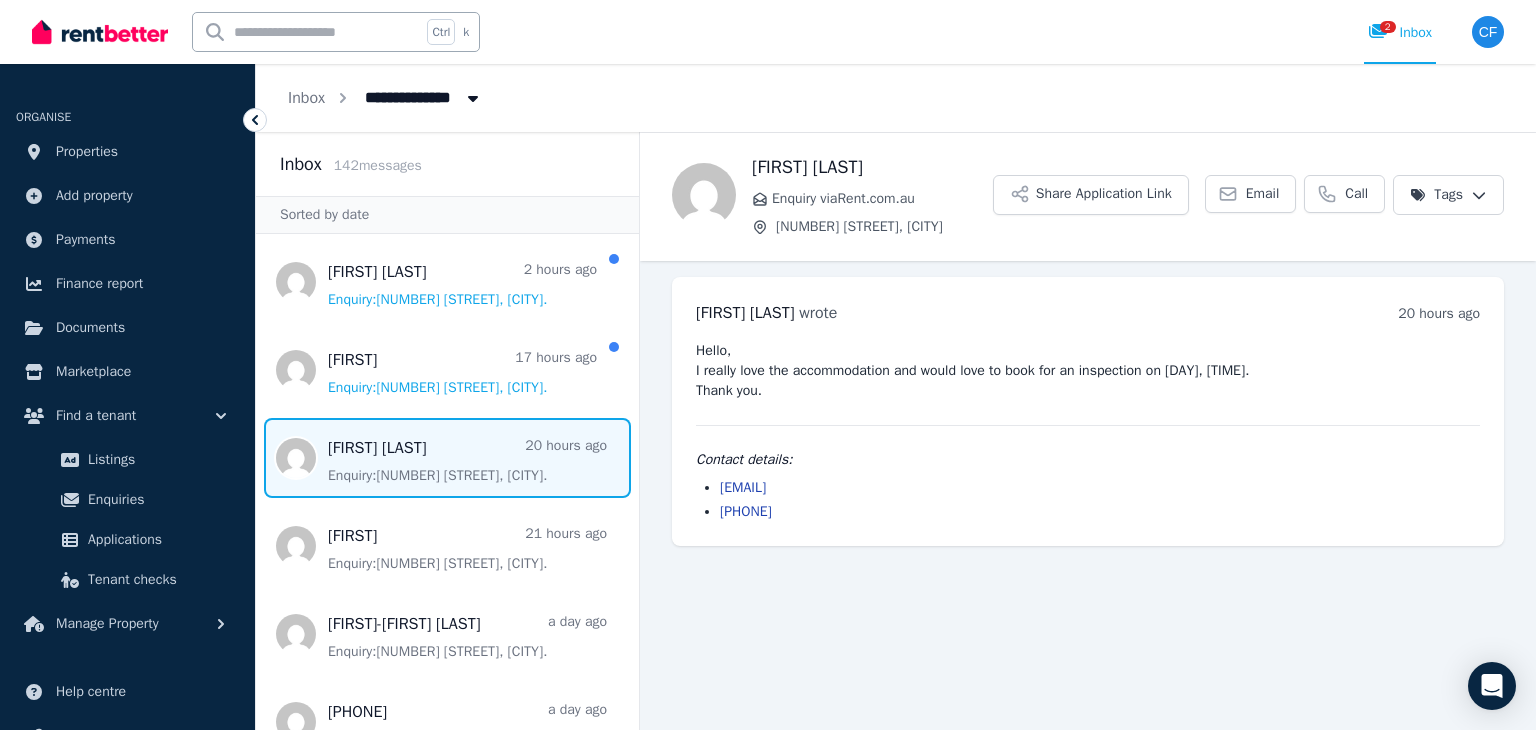 drag, startPoint x: 875, startPoint y: 494, endPoint x: 722, endPoint y: 481, distance: 153.5513 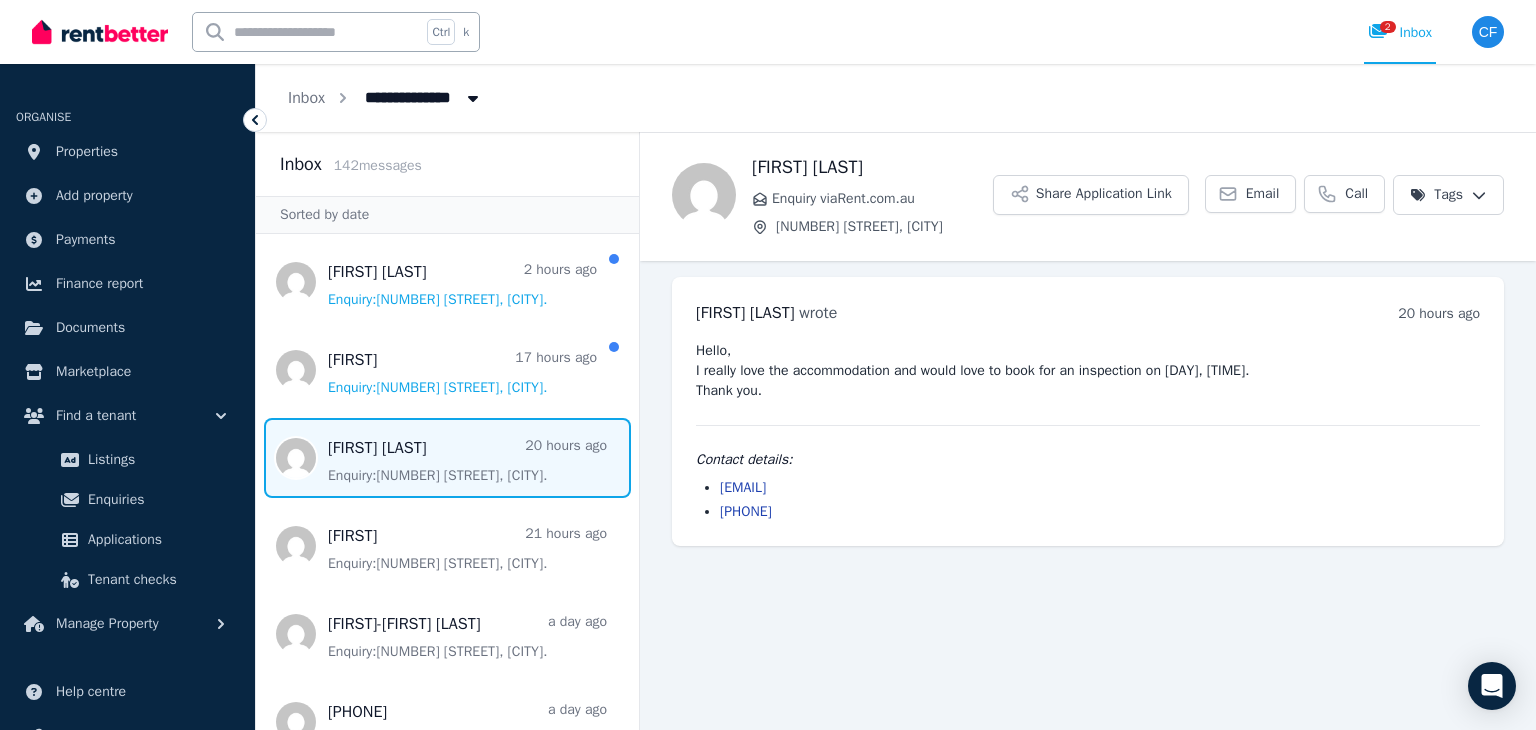click on "ammed1000@gmail.com" at bounding box center [1100, 488] 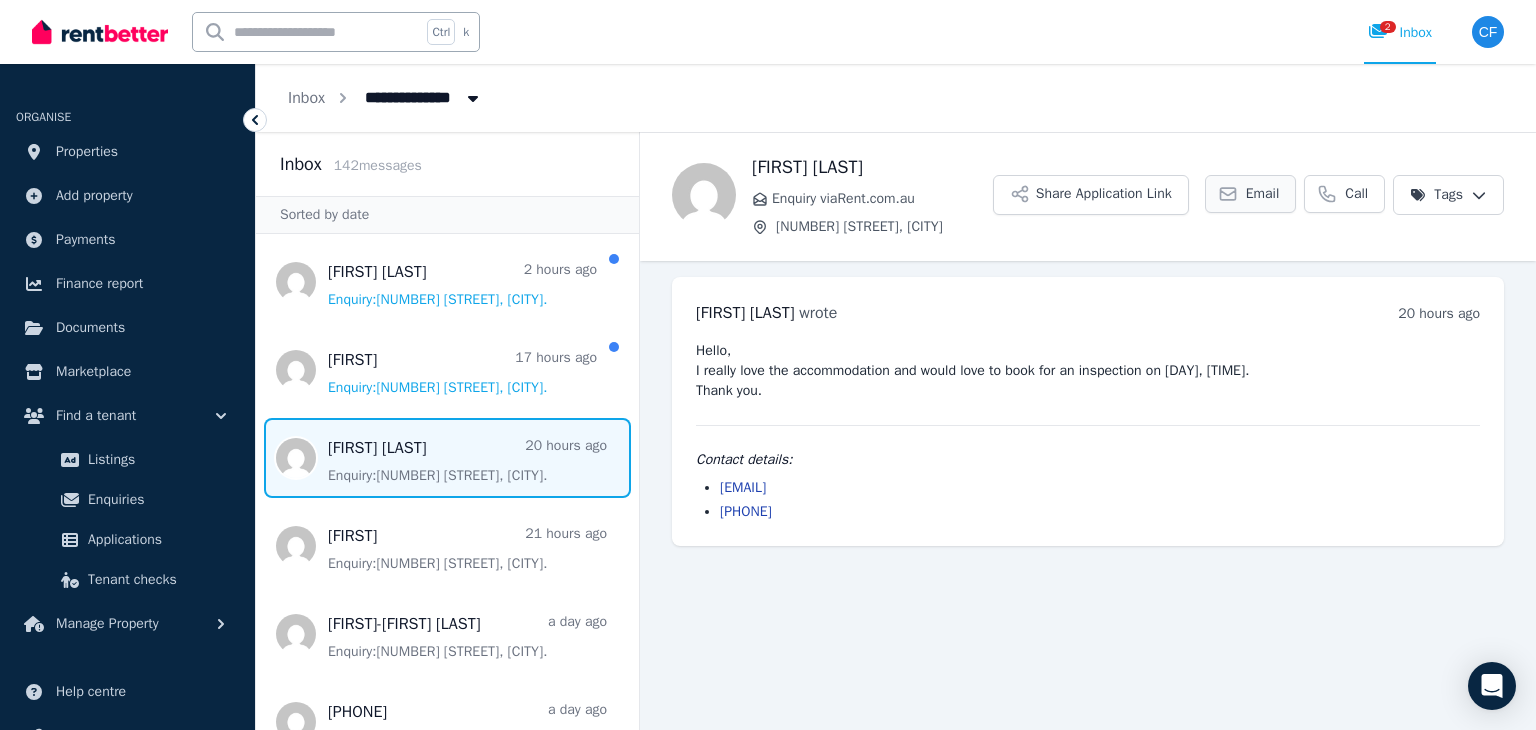 click on "Email" at bounding box center (1251, 194) 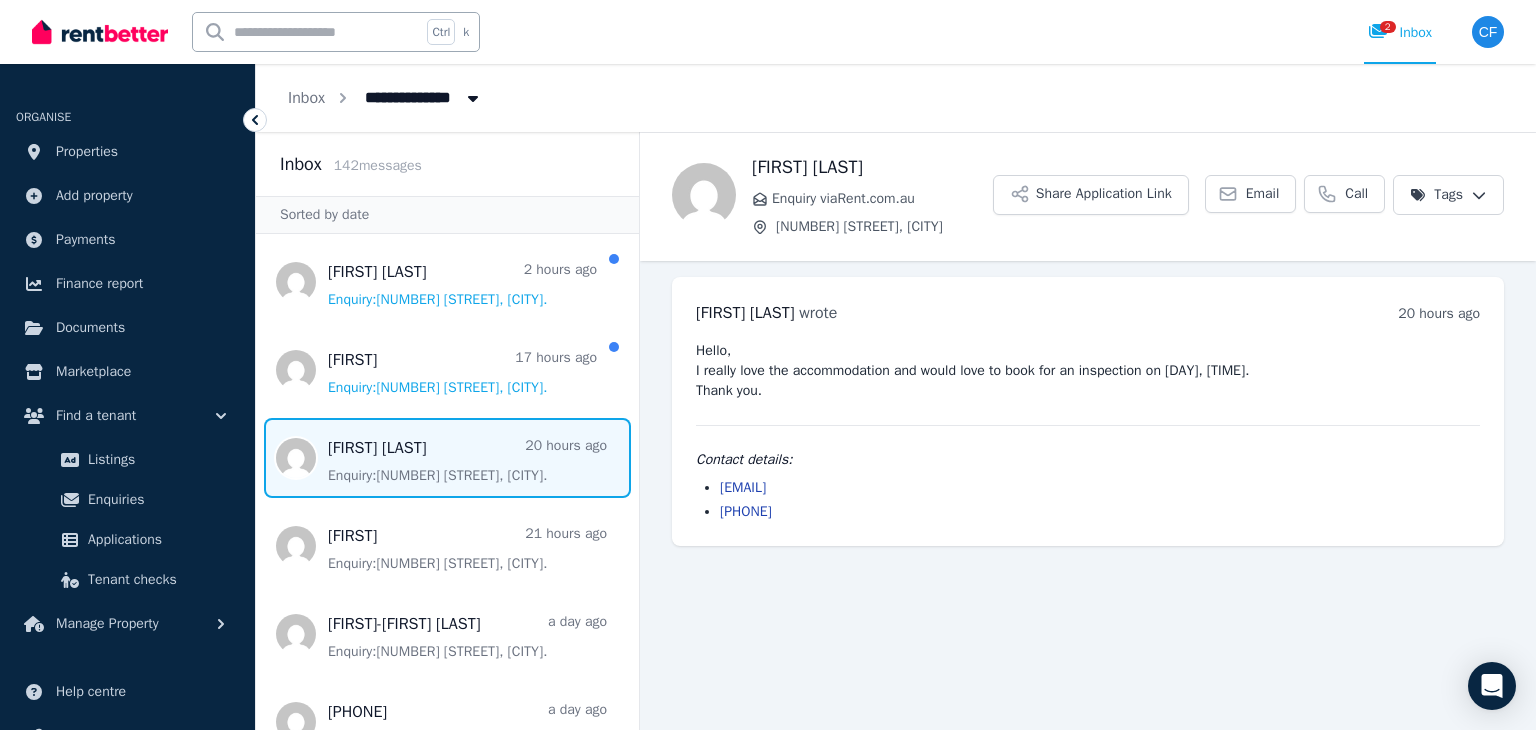 copy on "ammed1000@gmail.com" 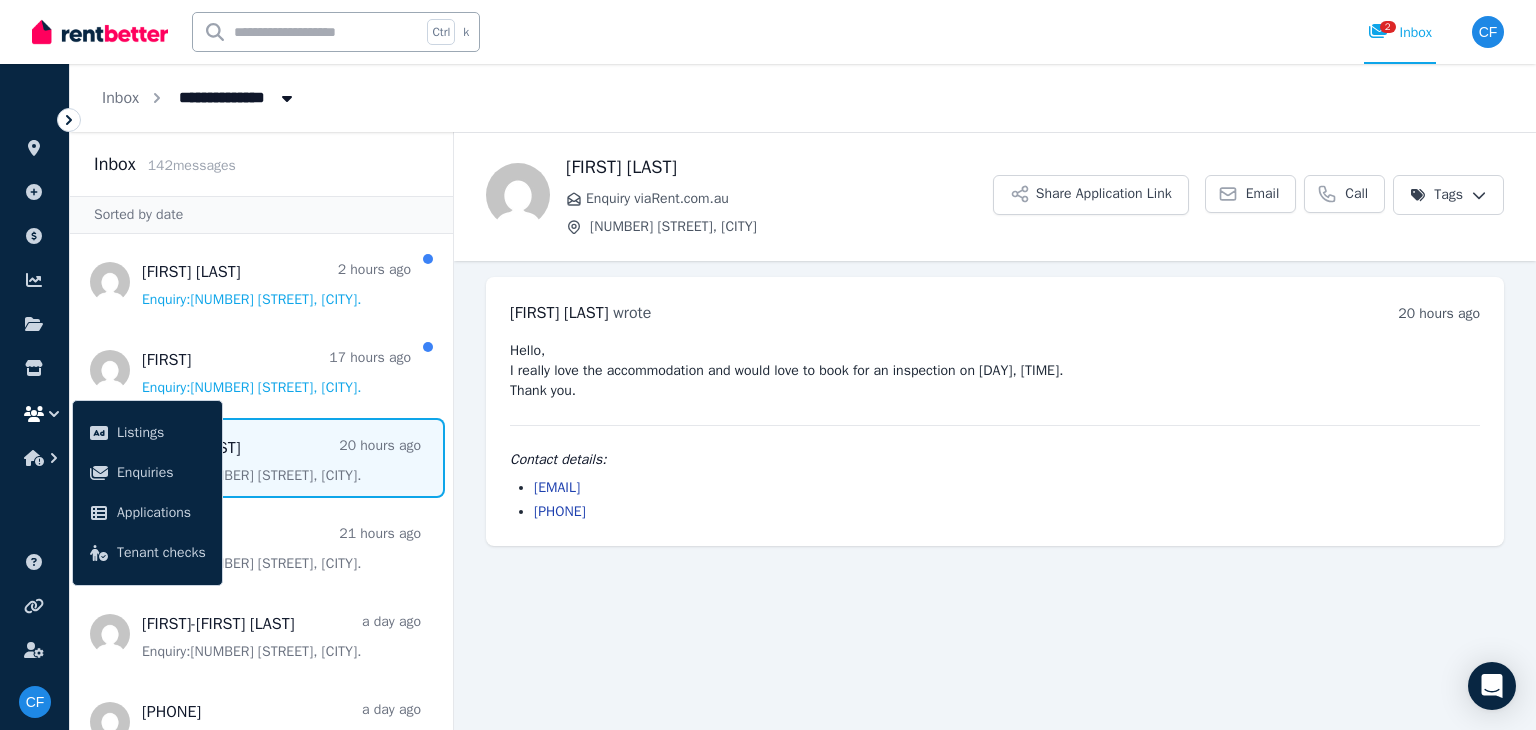 click on "0435 574 119" at bounding box center [1007, 512] 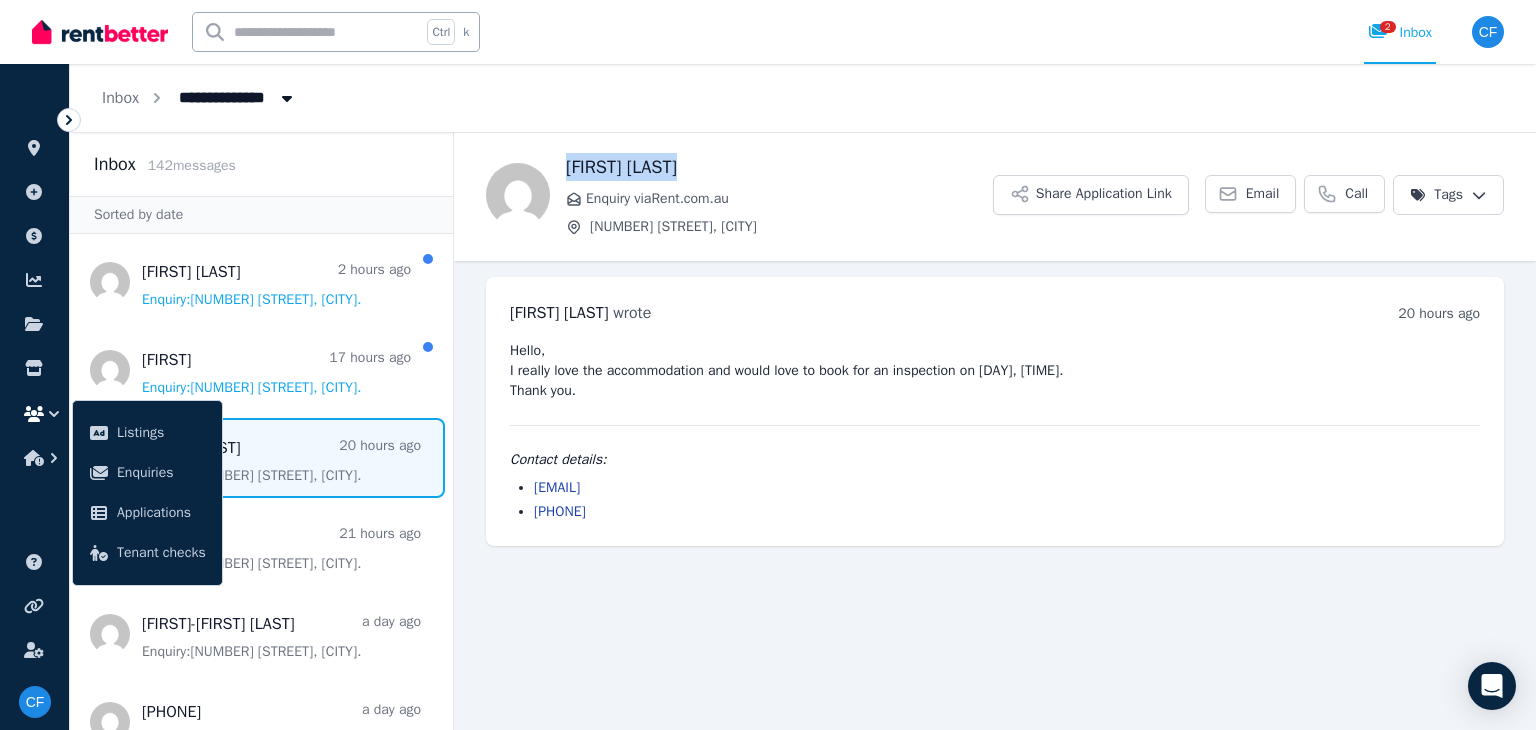 drag, startPoint x: 569, startPoint y: 161, endPoint x: 726, endPoint y: 175, distance: 157.62297 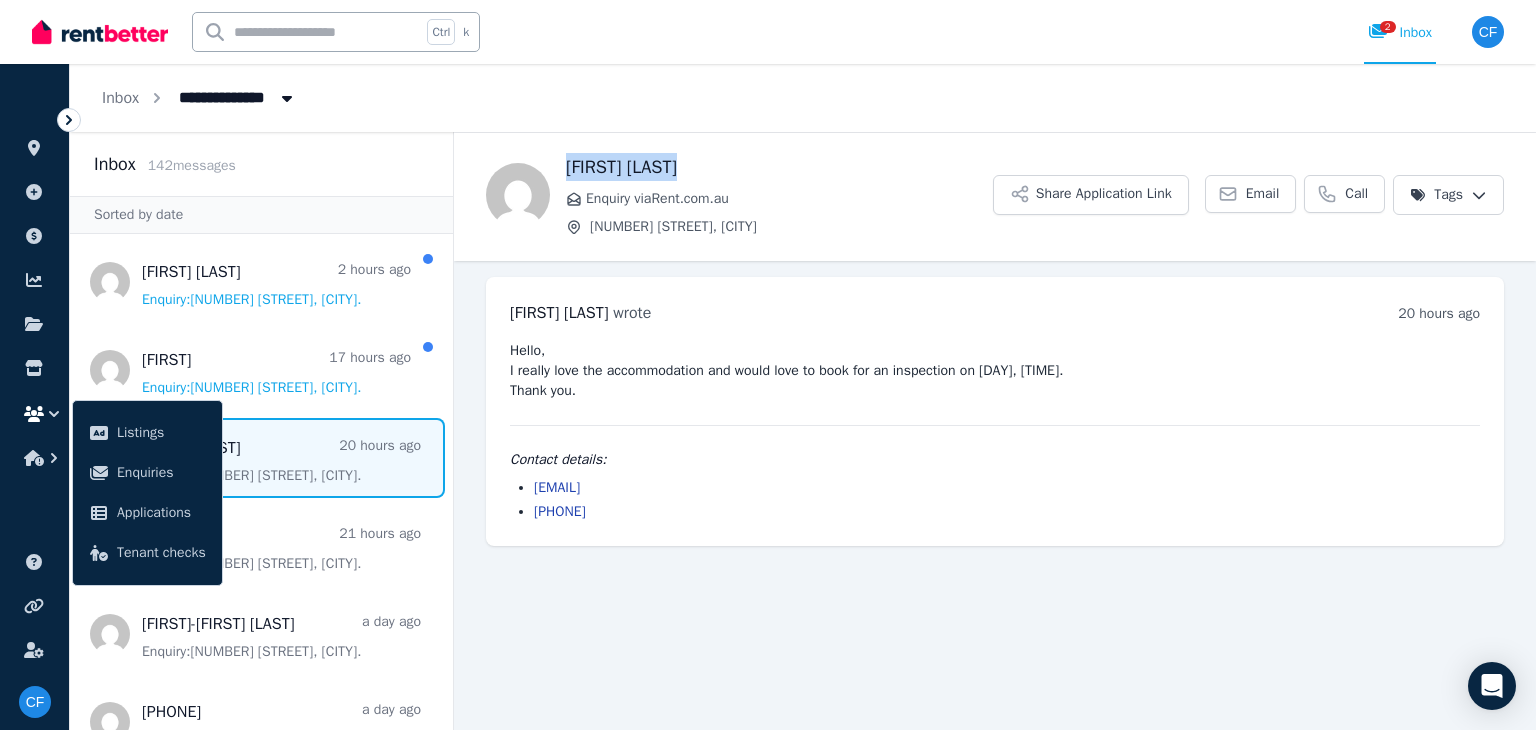 copy on "Rauda Mohammed" 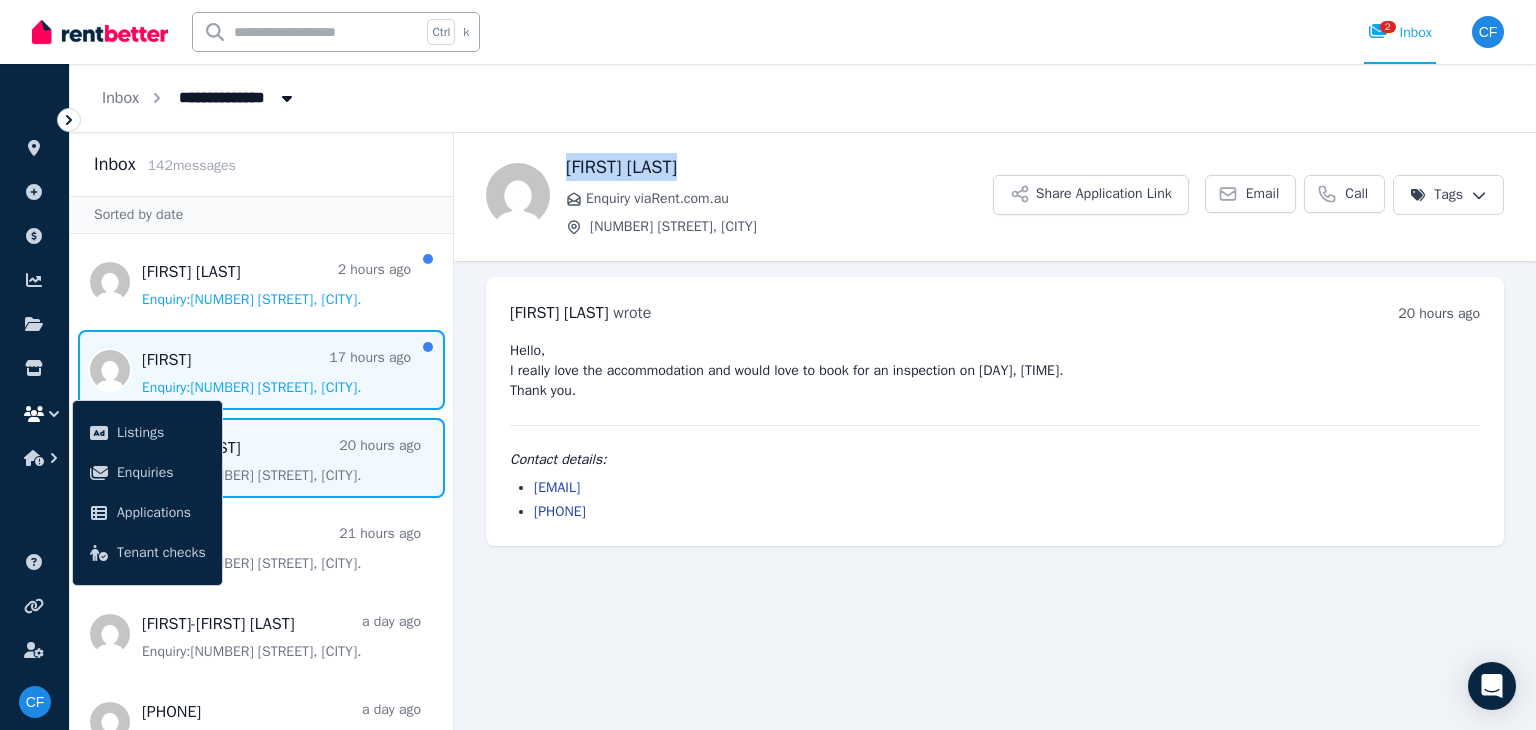 click at bounding box center [261, 370] 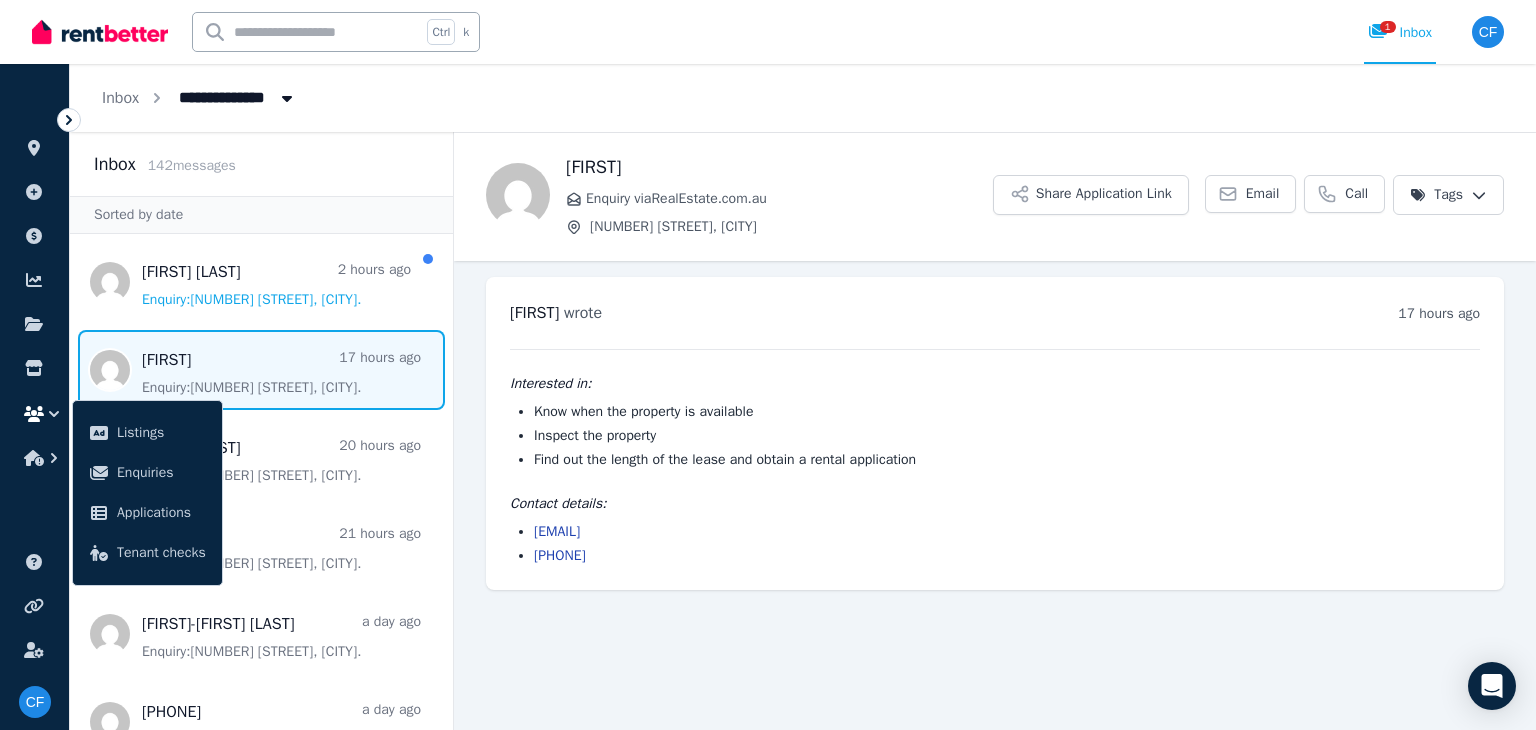 drag, startPoint x: 702, startPoint y: 528, endPoint x: 518, endPoint y: 517, distance: 184.3285 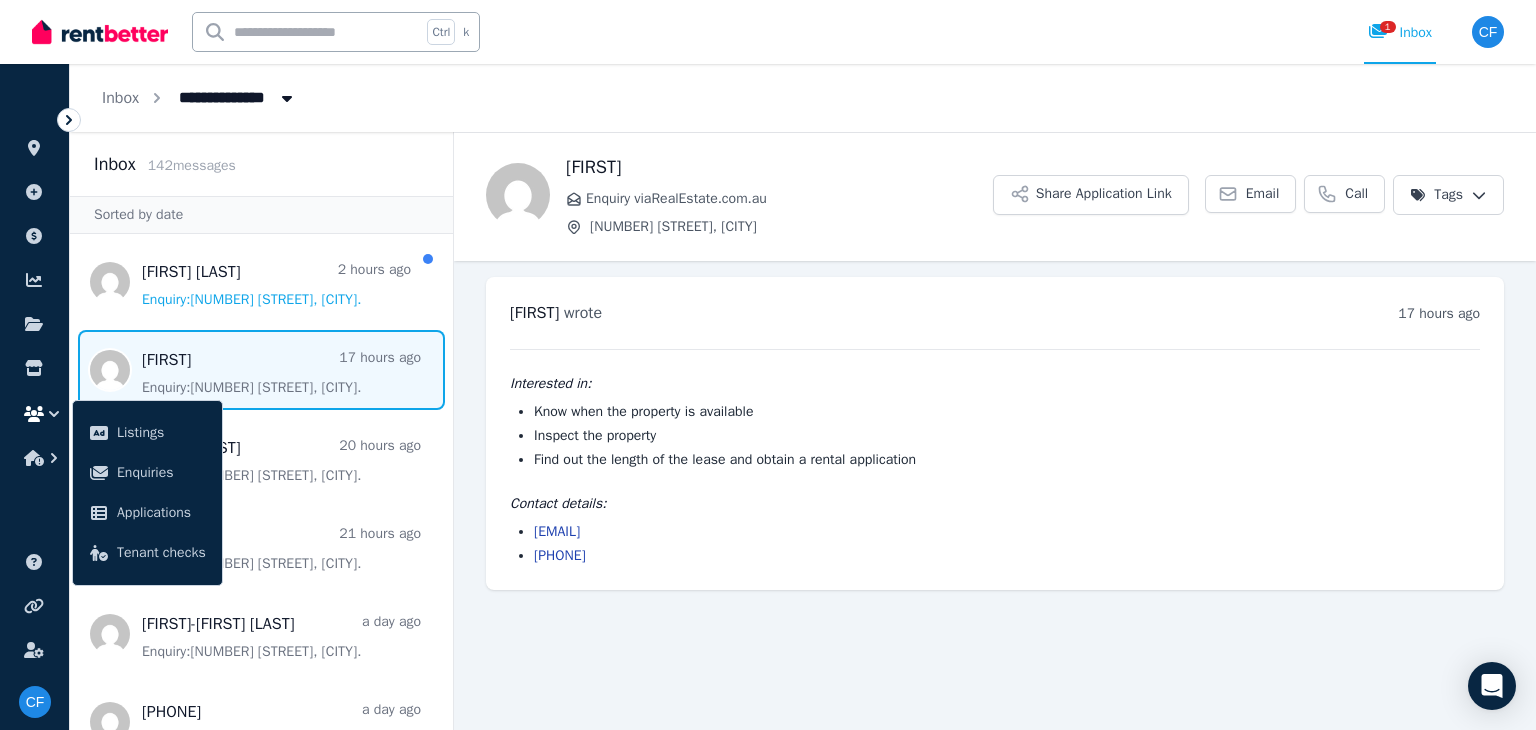 click on "Contact details: beauderrick8@gmail.com 0411 031 914" at bounding box center (995, 530) 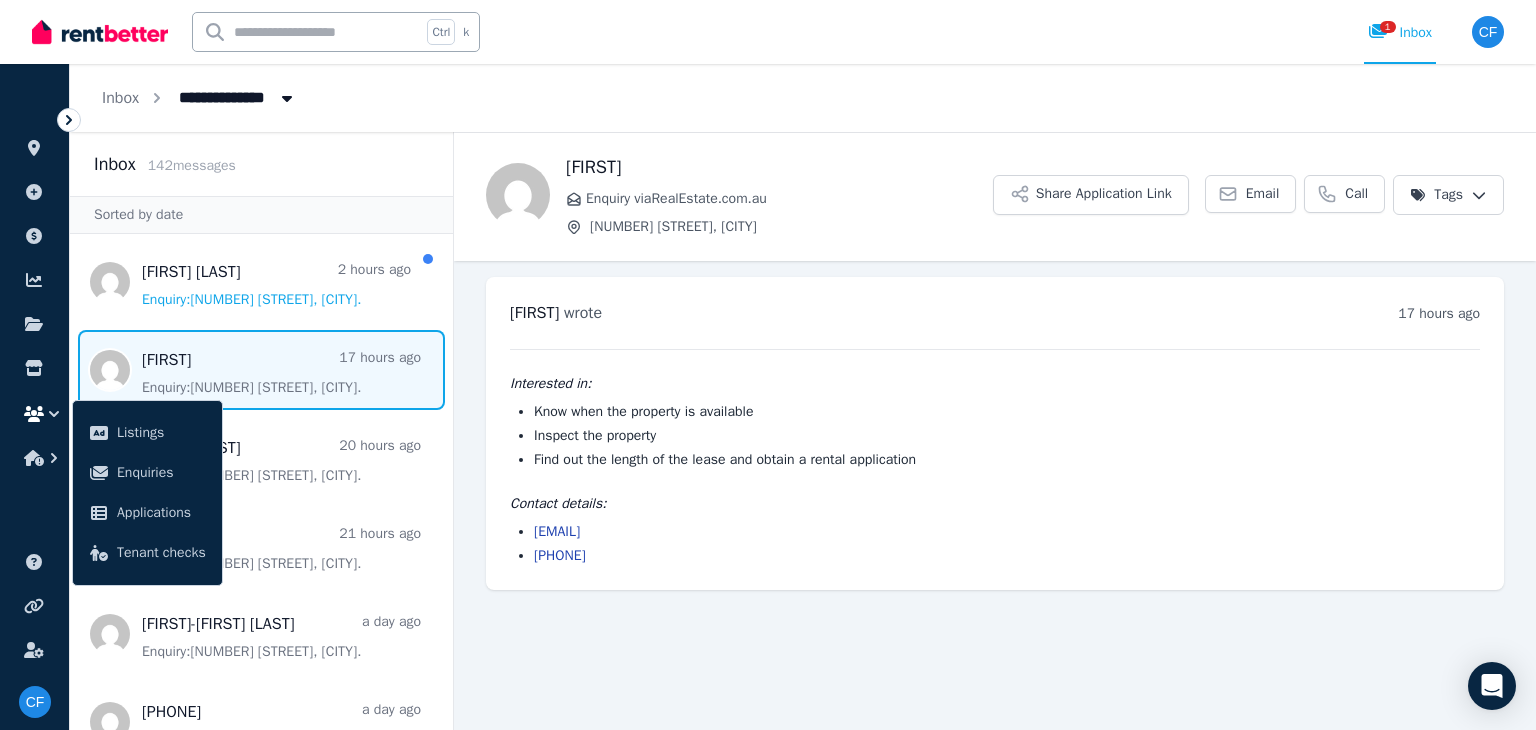 copy on "beauderrick8@gmail.com" 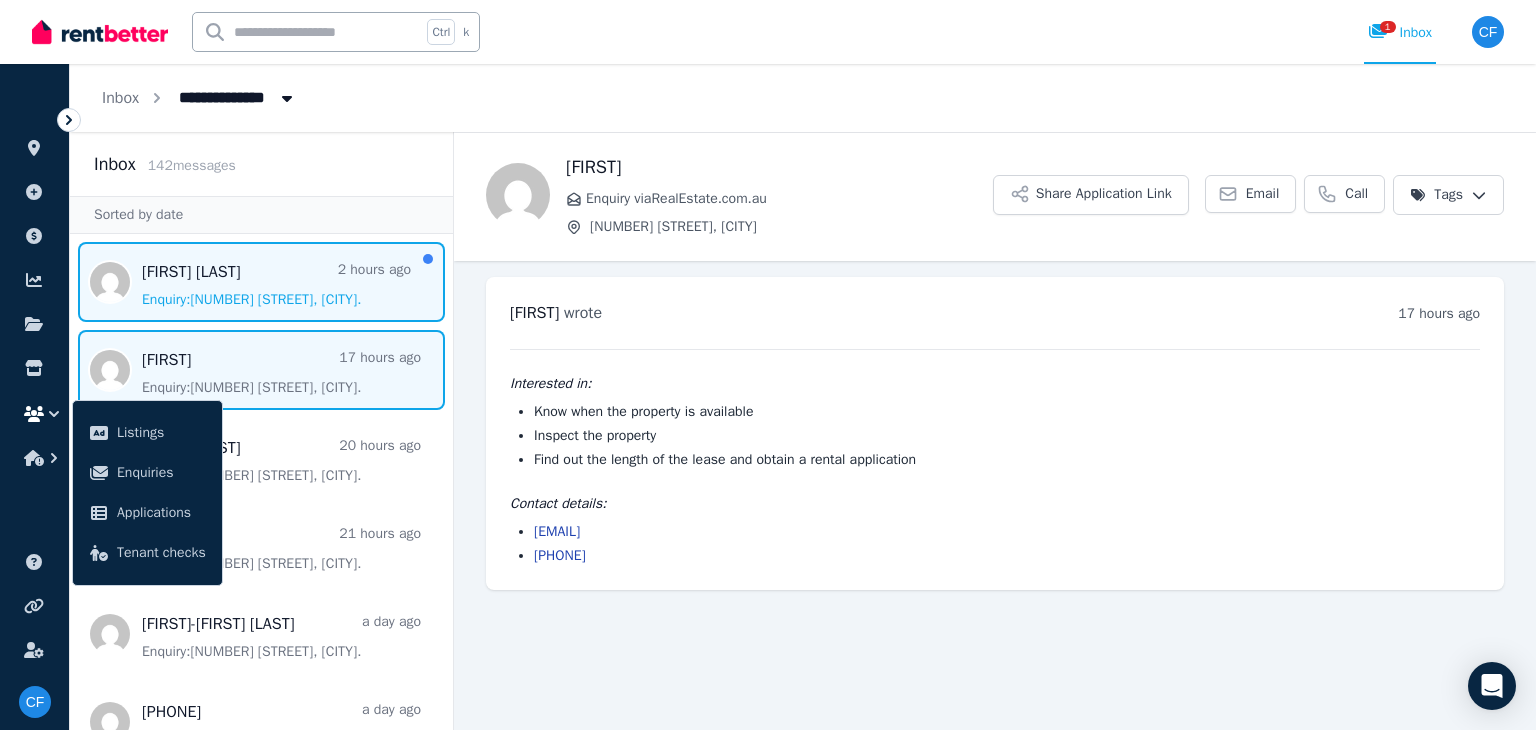 click at bounding box center (261, 282) 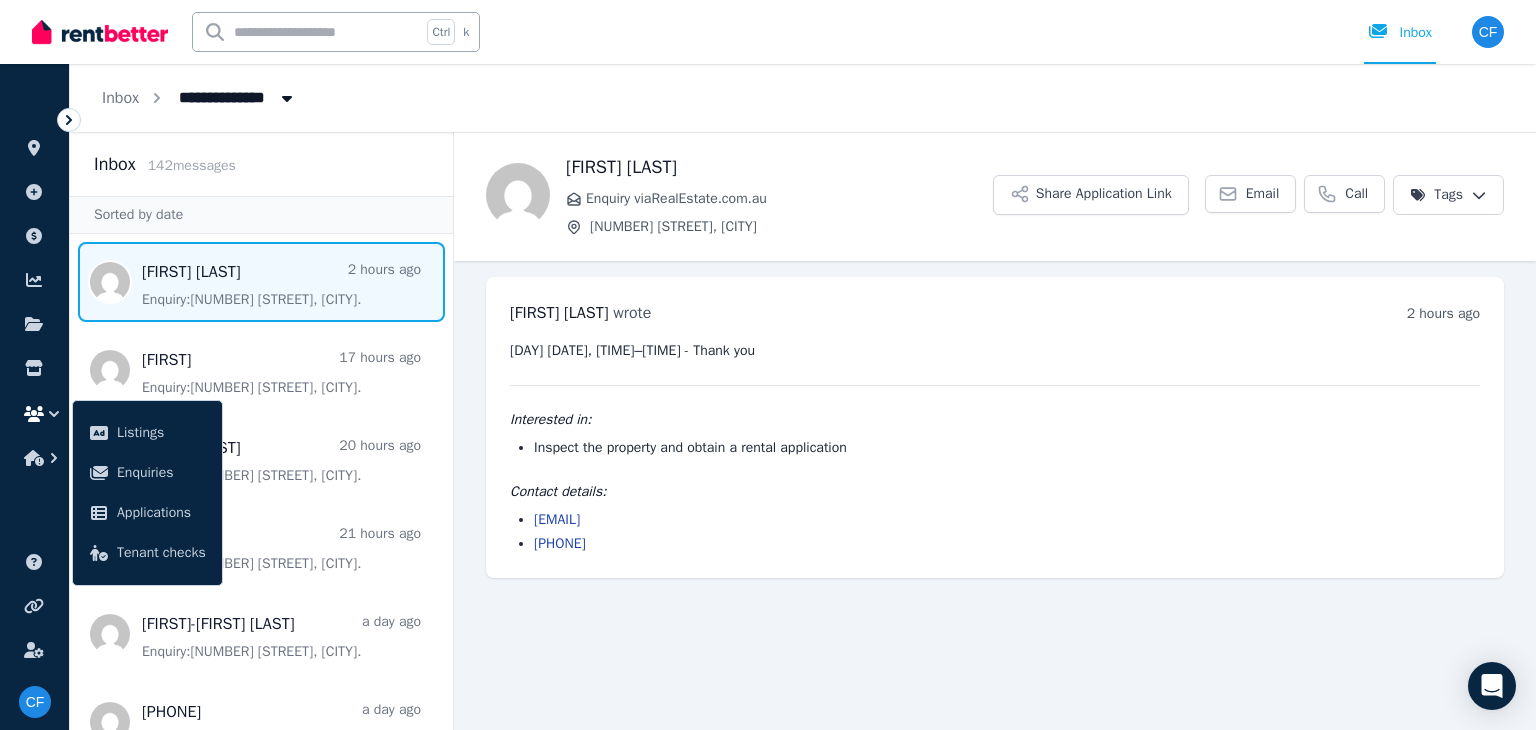 drag, startPoint x: 711, startPoint y: 517, endPoint x: 520, endPoint y: 511, distance: 191.09422 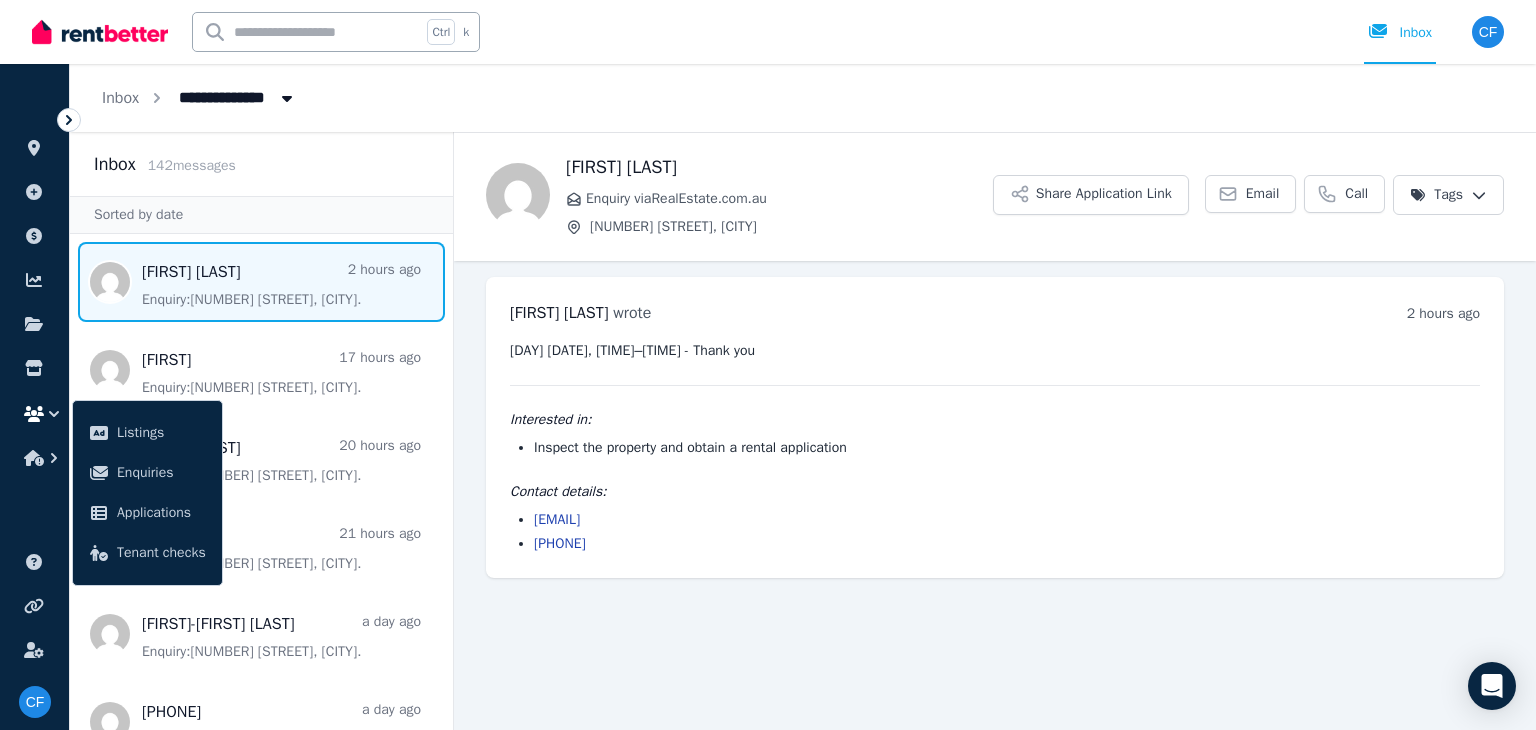 copy on "codymeier355@gmail.com" 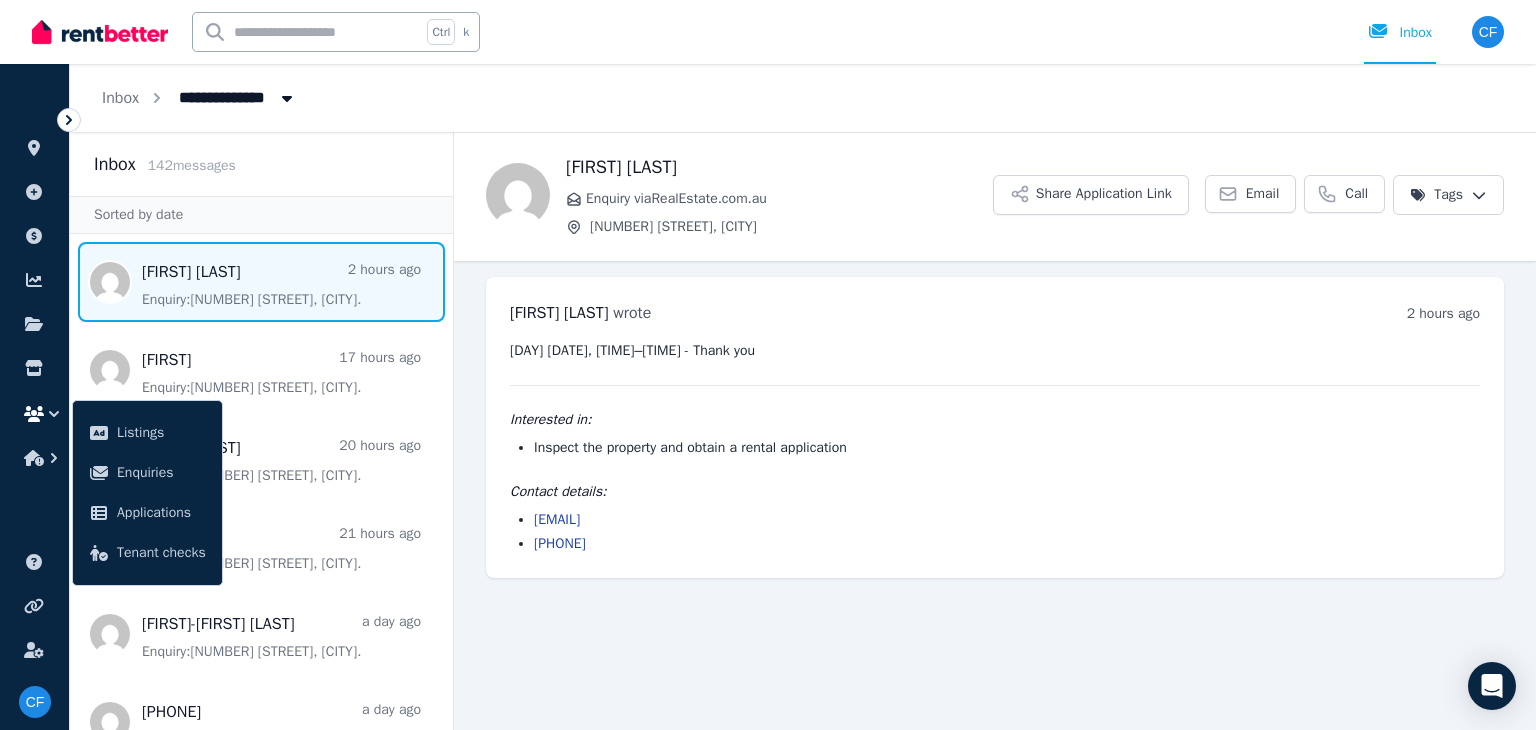 click at bounding box center [100, 32] 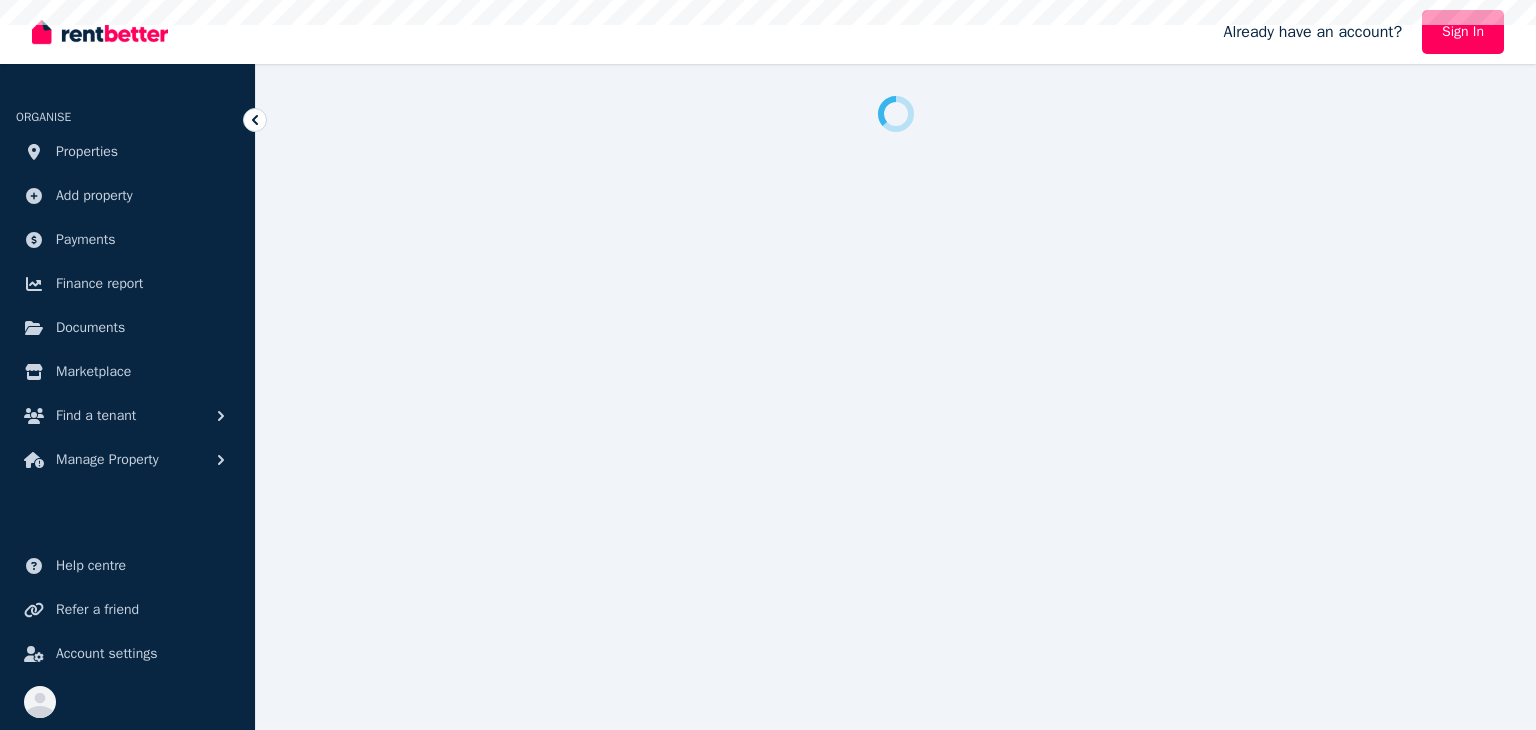 scroll, scrollTop: 0, scrollLeft: 0, axis: both 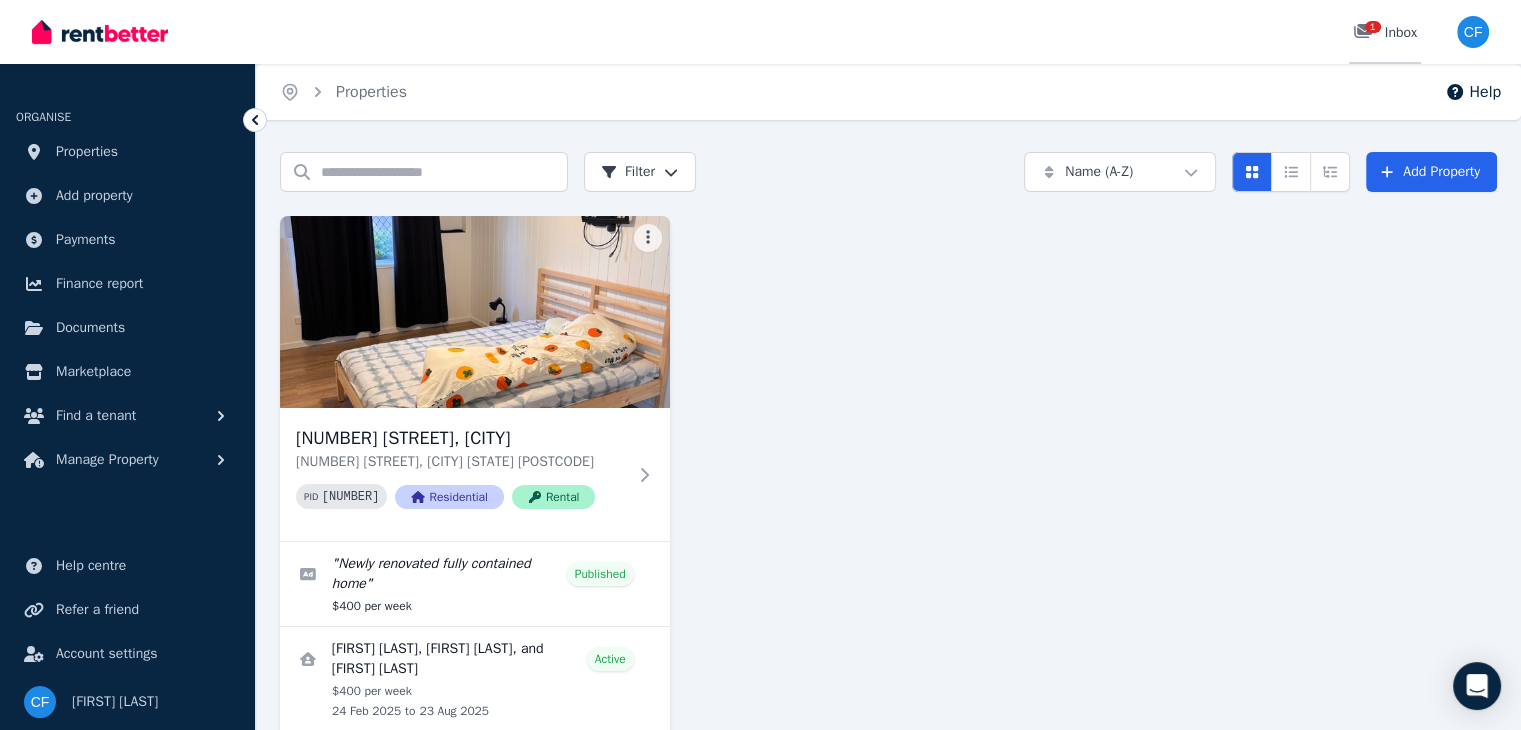 click 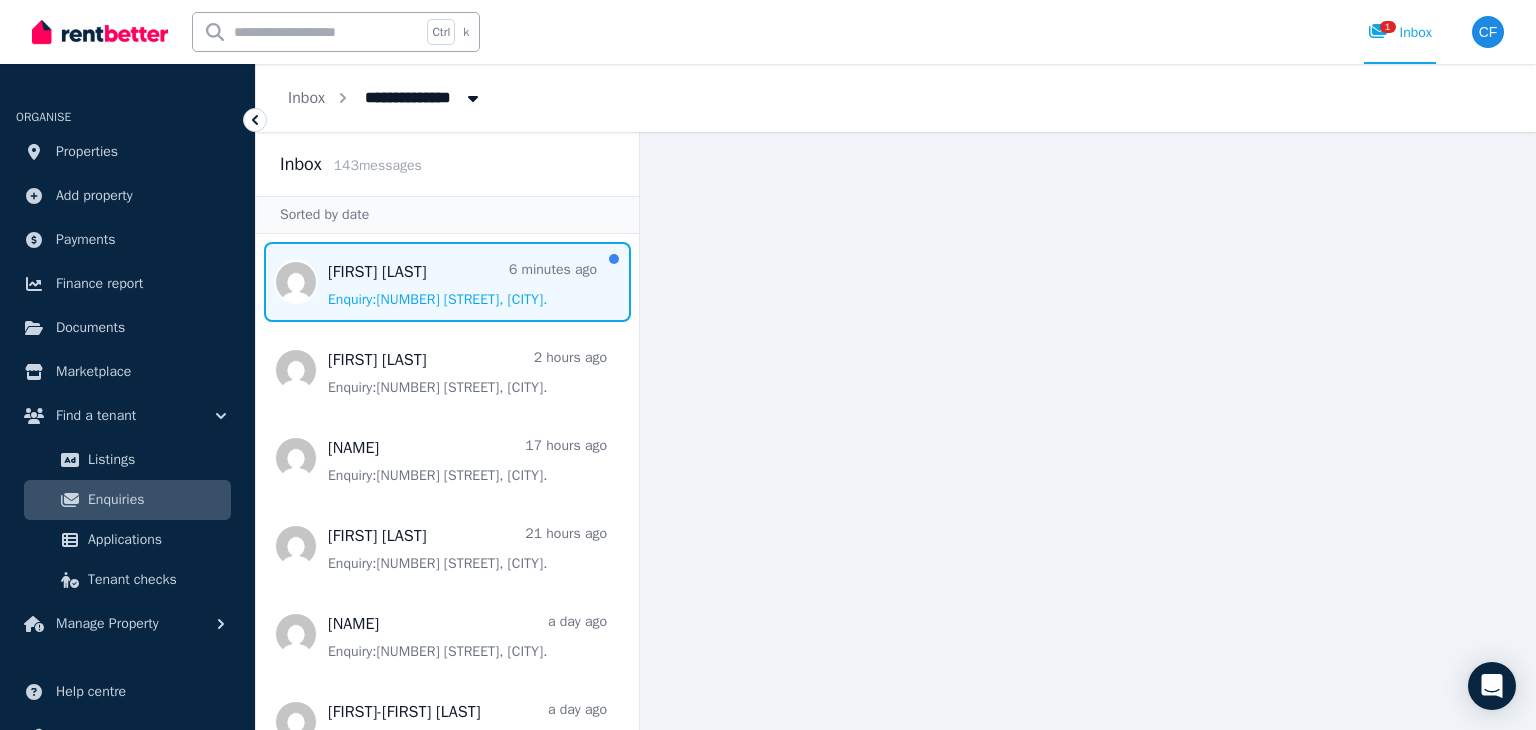 click at bounding box center (447, 282) 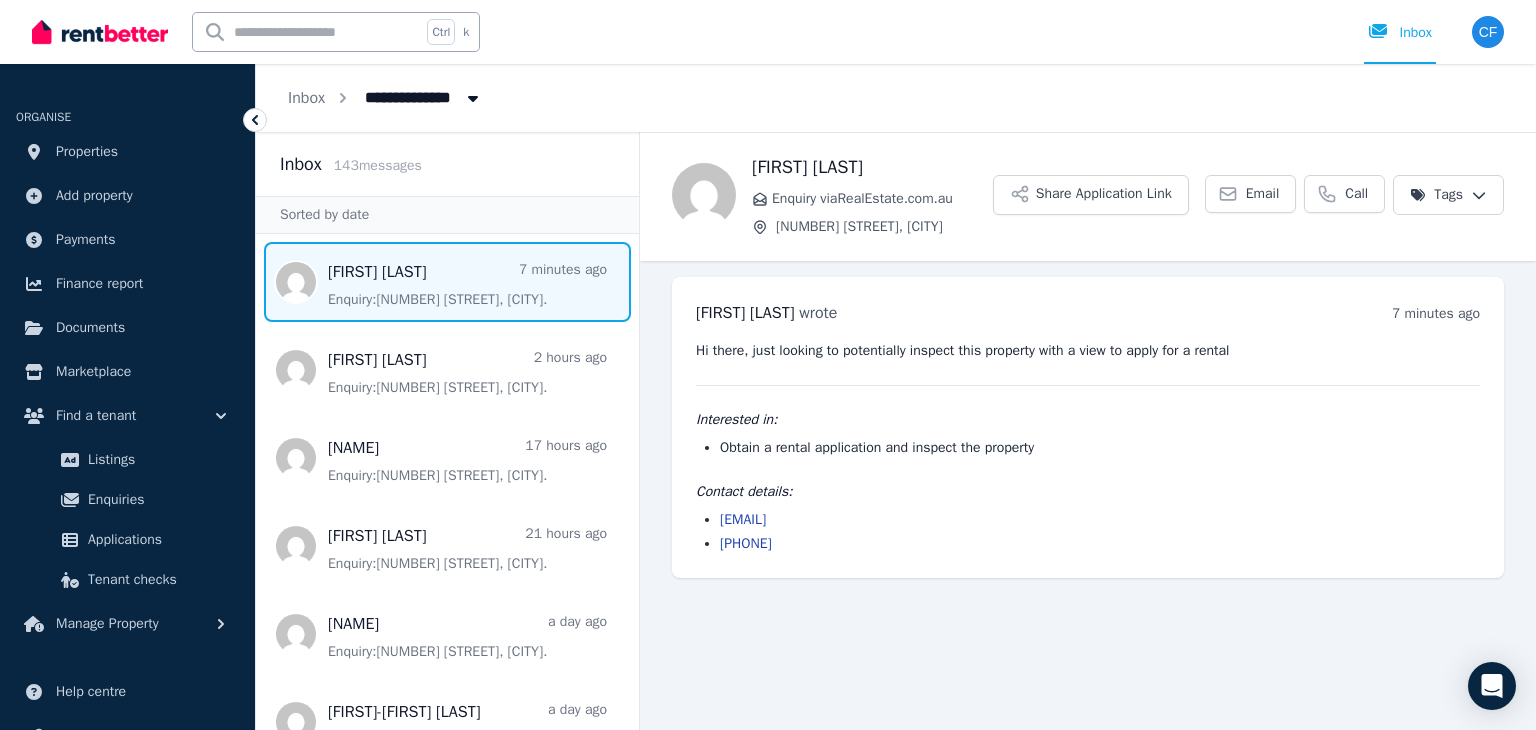 drag, startPoint x: 888, startPoint y: 517, endPoint x: 720, endPoint y: 526, distance: 168.2409 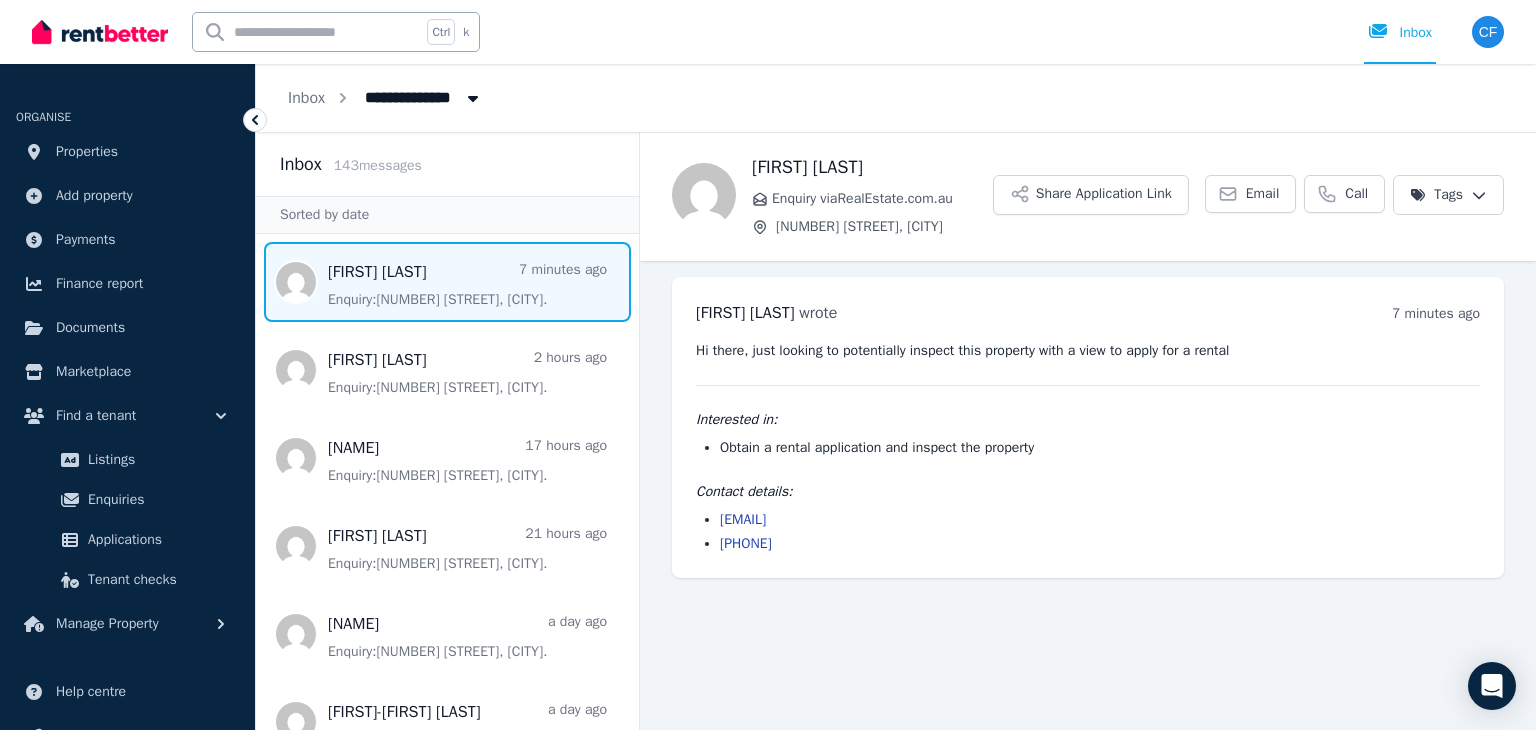 click on "hybrid.convoy@gmail.com" at bounding box center (1100, 520) 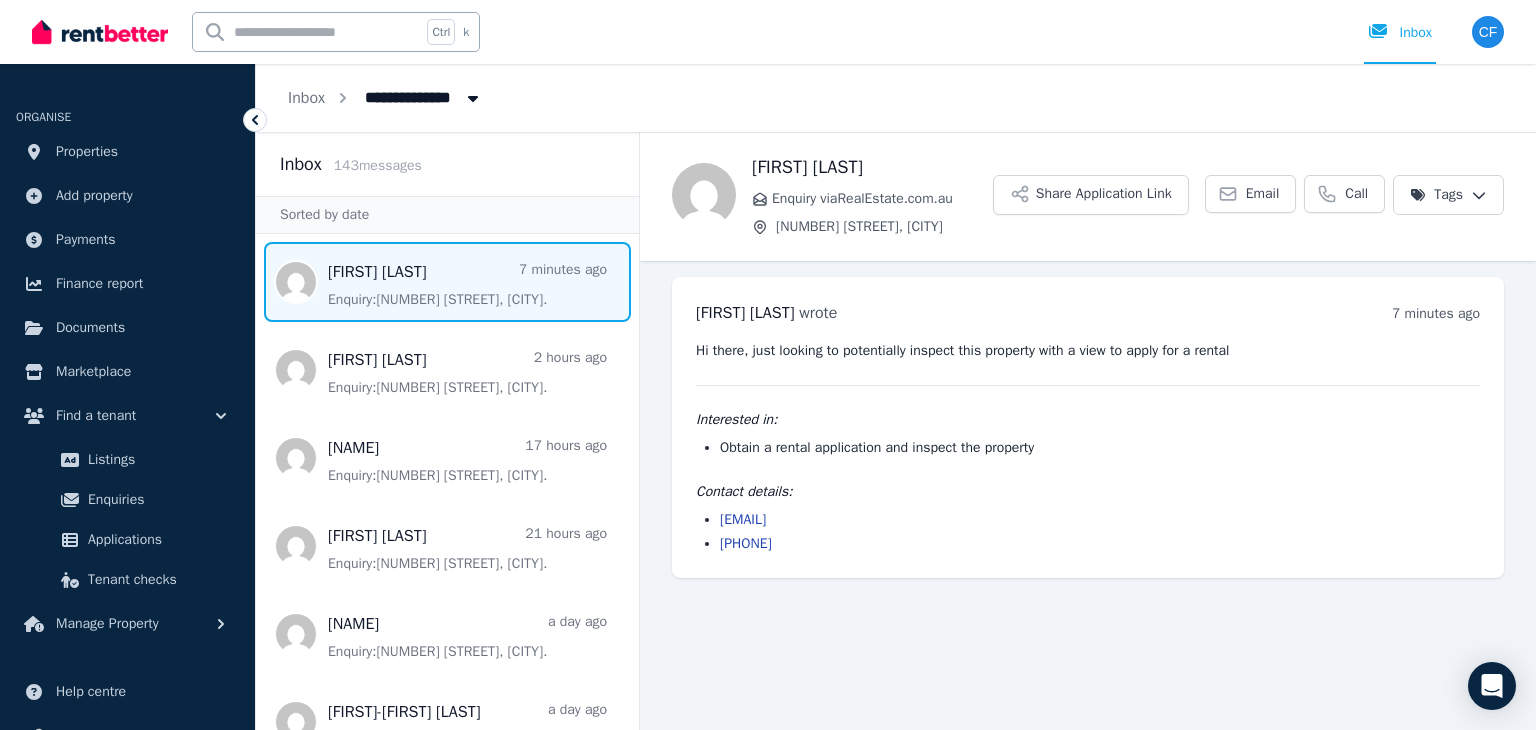 copy on "hybrid.convoy@gmail.com" 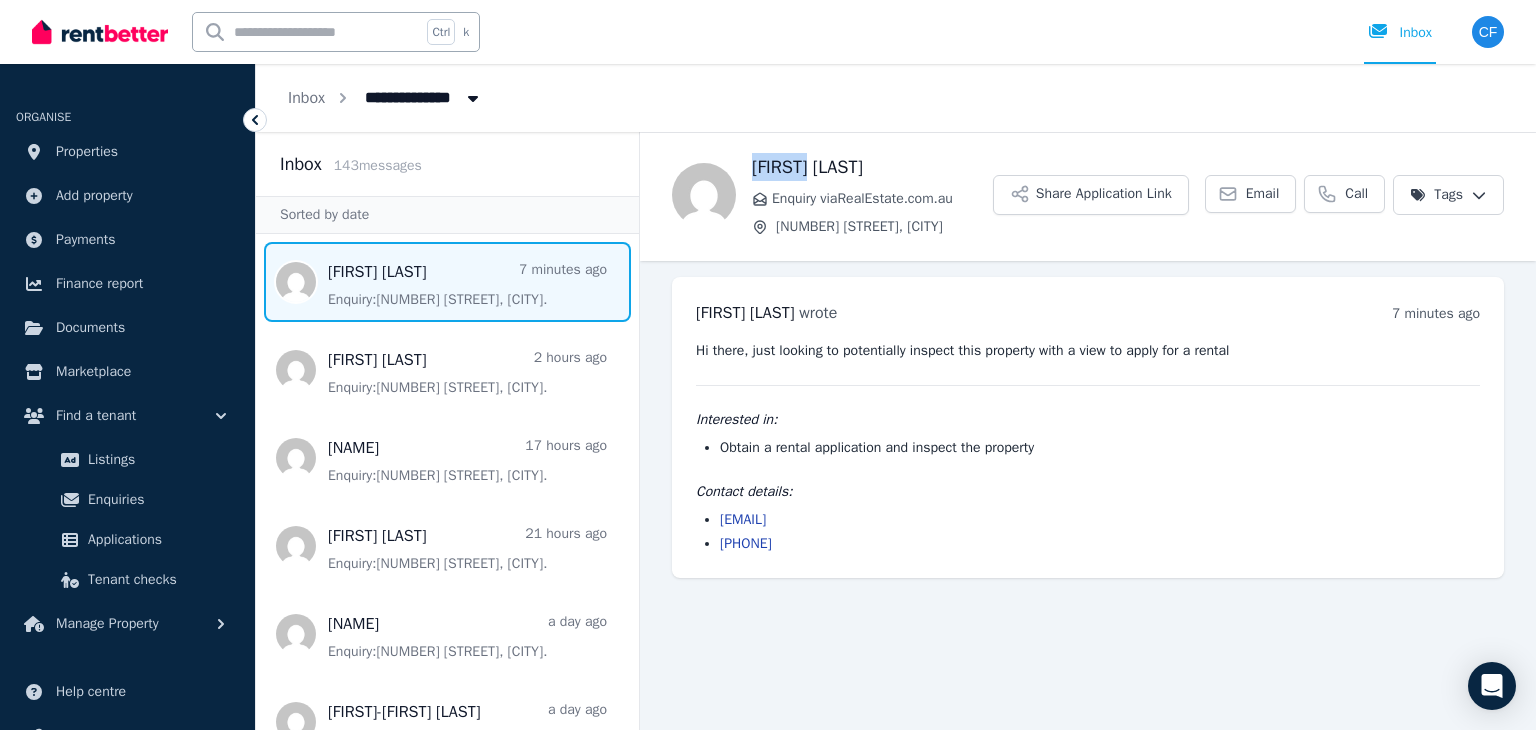 drag, startPoint x: 756, startPoint y: 174, endPoint x: 816, endPoint y: 172, distance: 60.033325 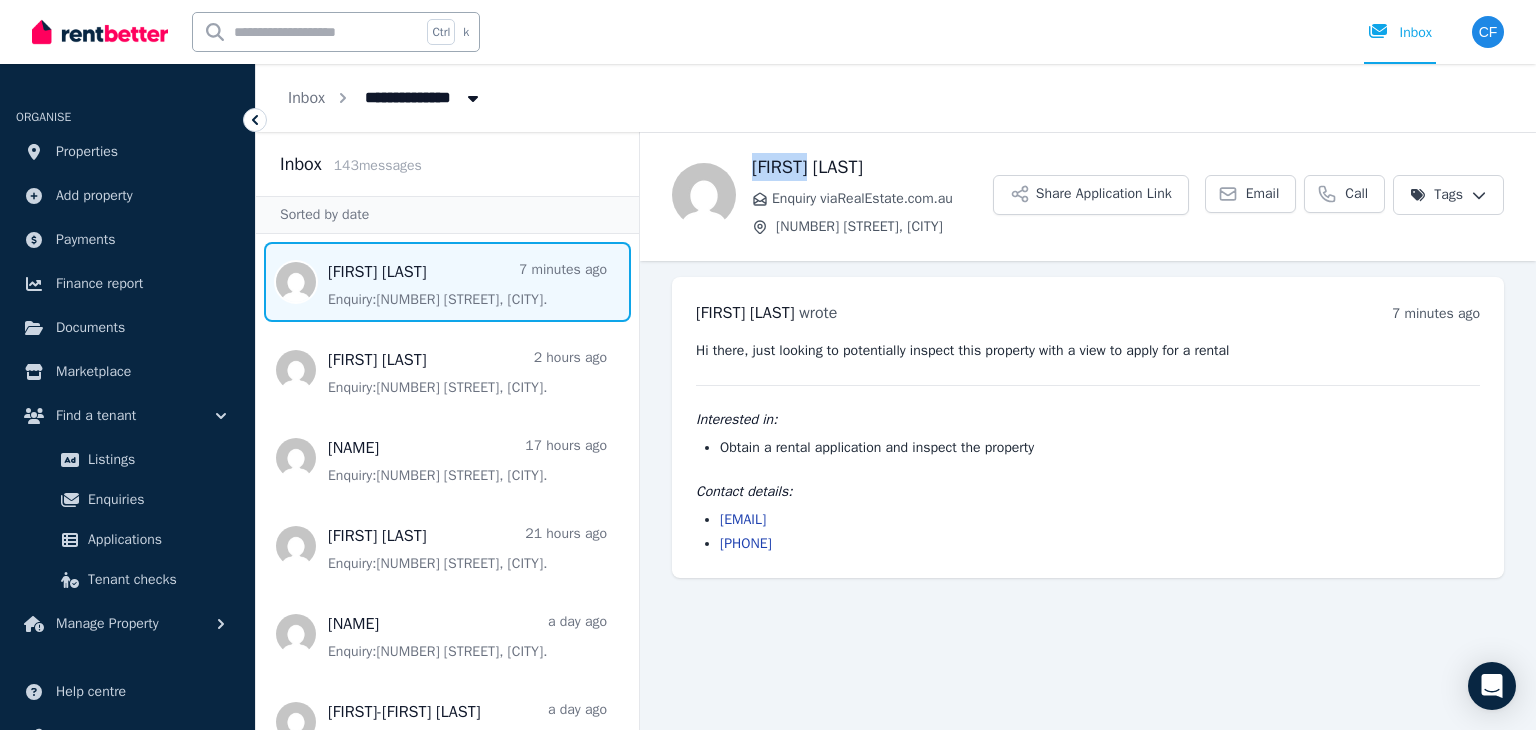 click on "[FIRST] [LAST]" at bounding box center (872, 167) 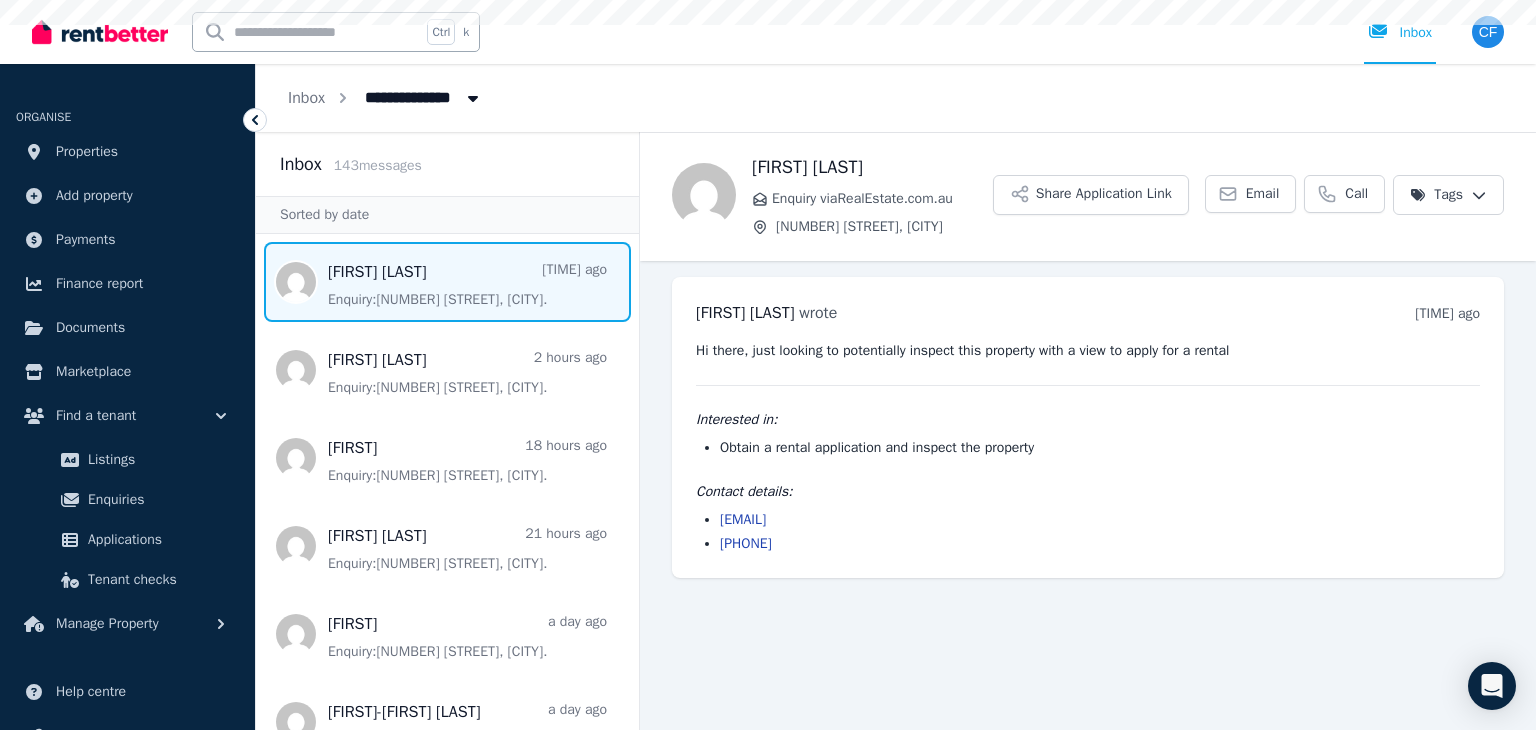 scroll, scrollTop: 0, scrollLeft: 0, axis: both 